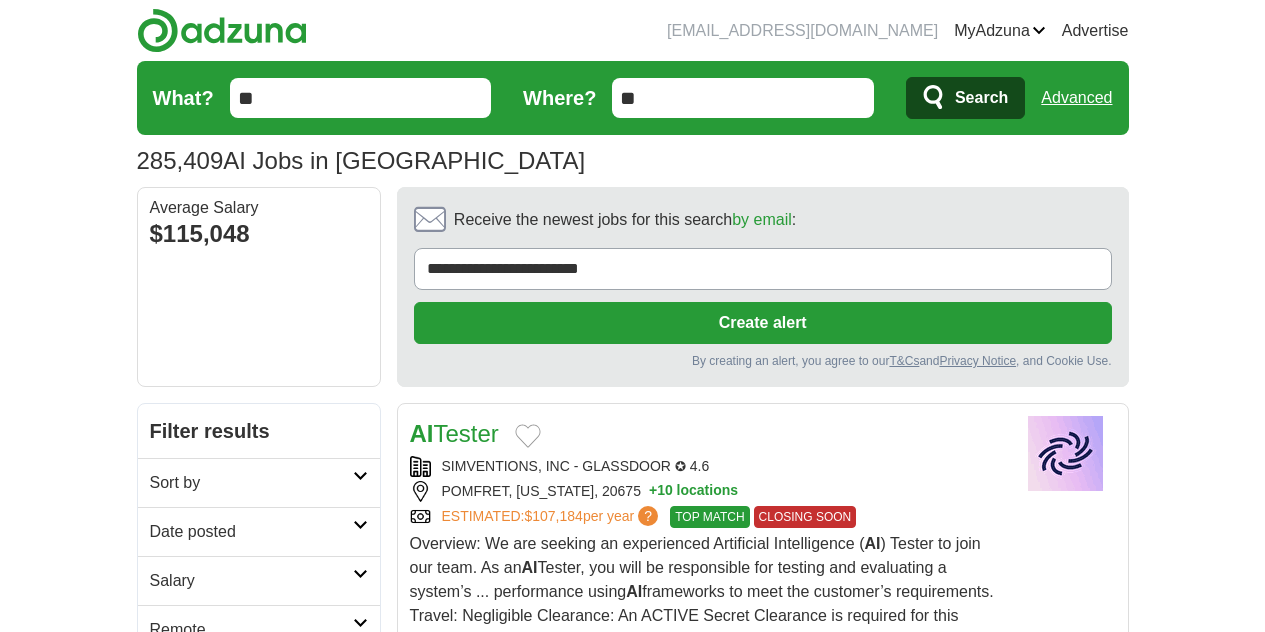 scroll, scrollTop: 0, scrollLeft: 0, axis: both 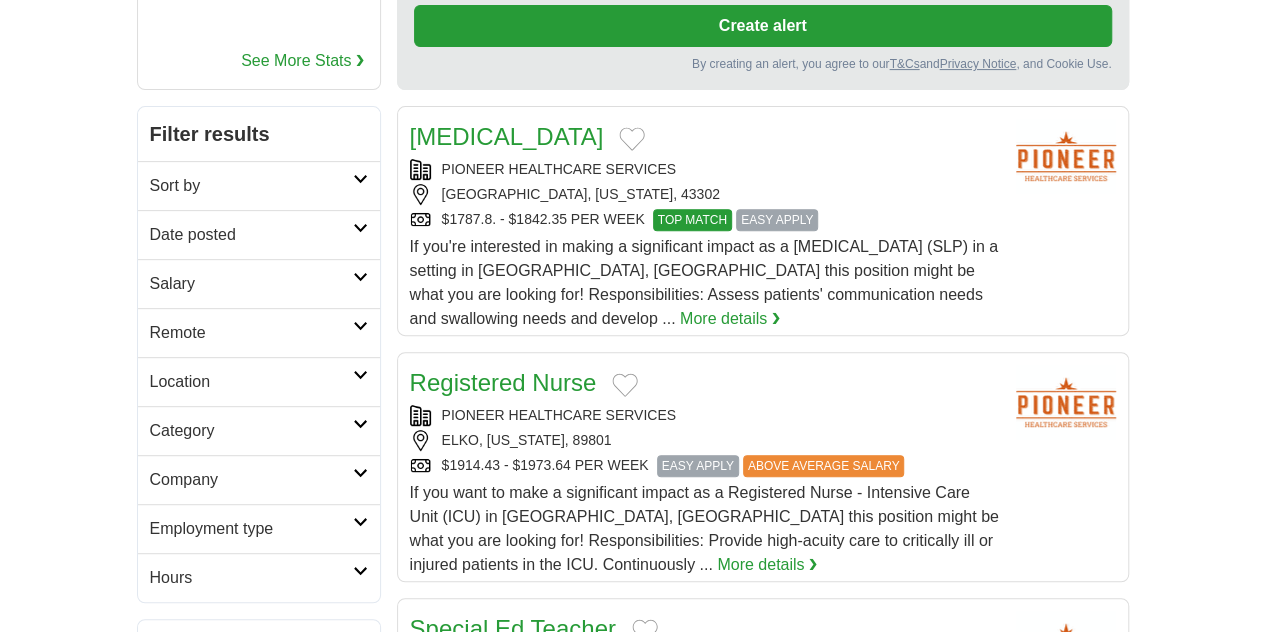 click on "Category" at bounding box center (251, 431) 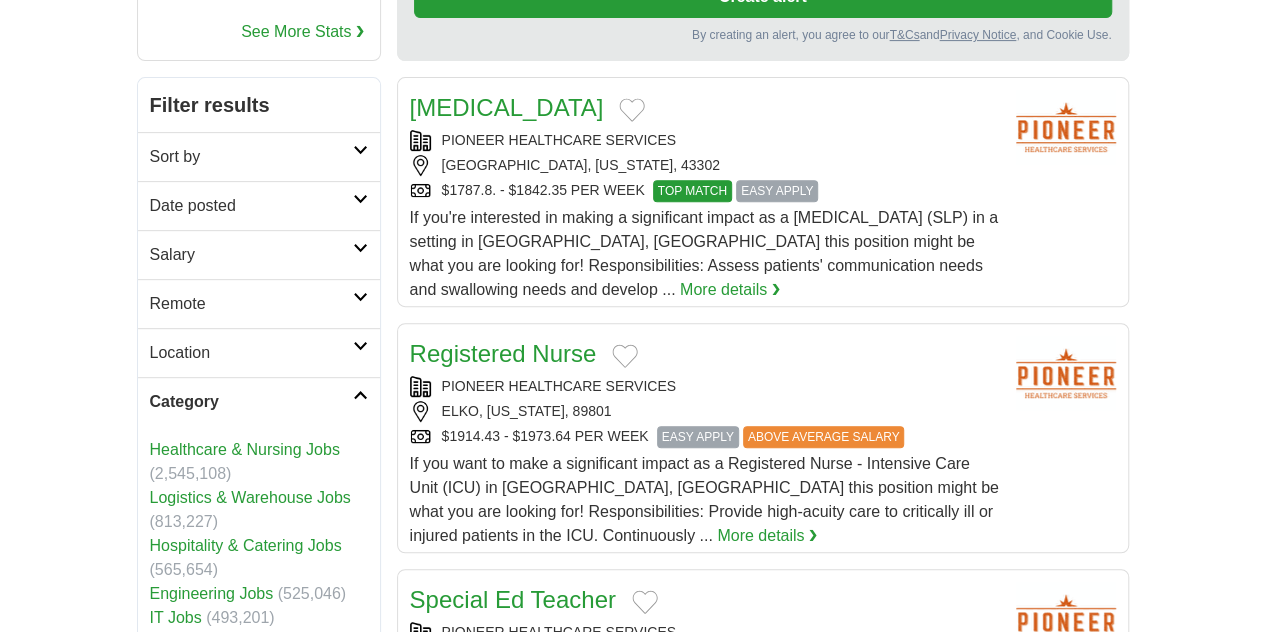 scroll, scrollTop: 330, scrollLeft: 0, axis: vertical 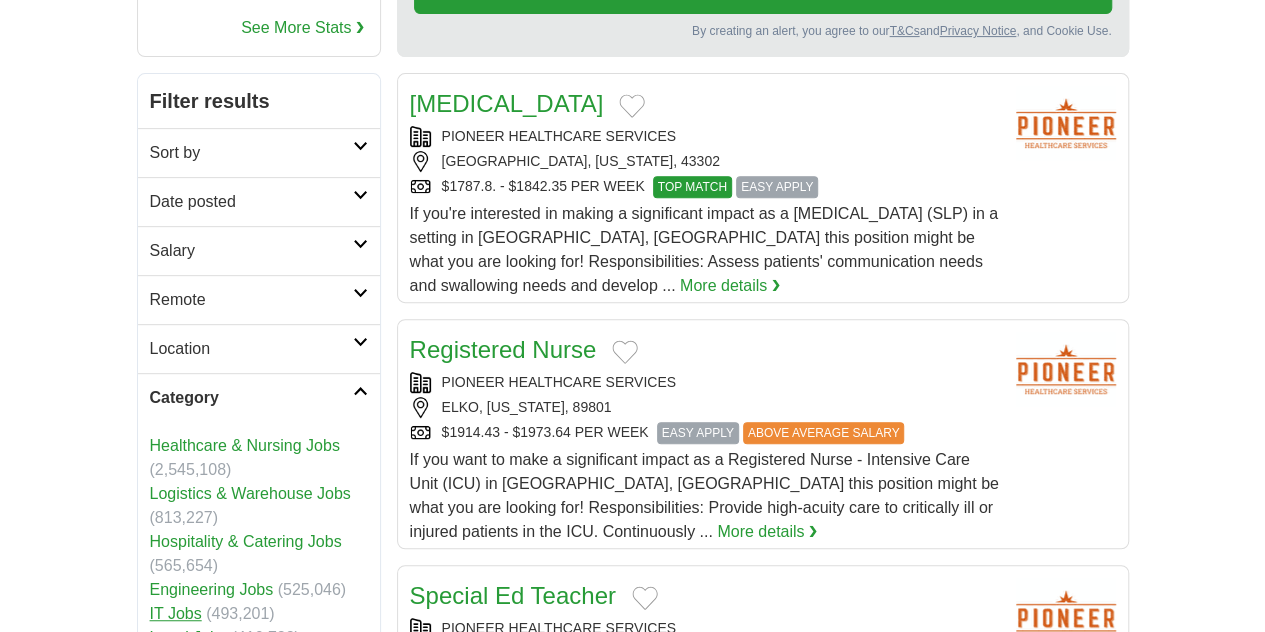 click on "IT Jobs" at bounding box center [176, 613] 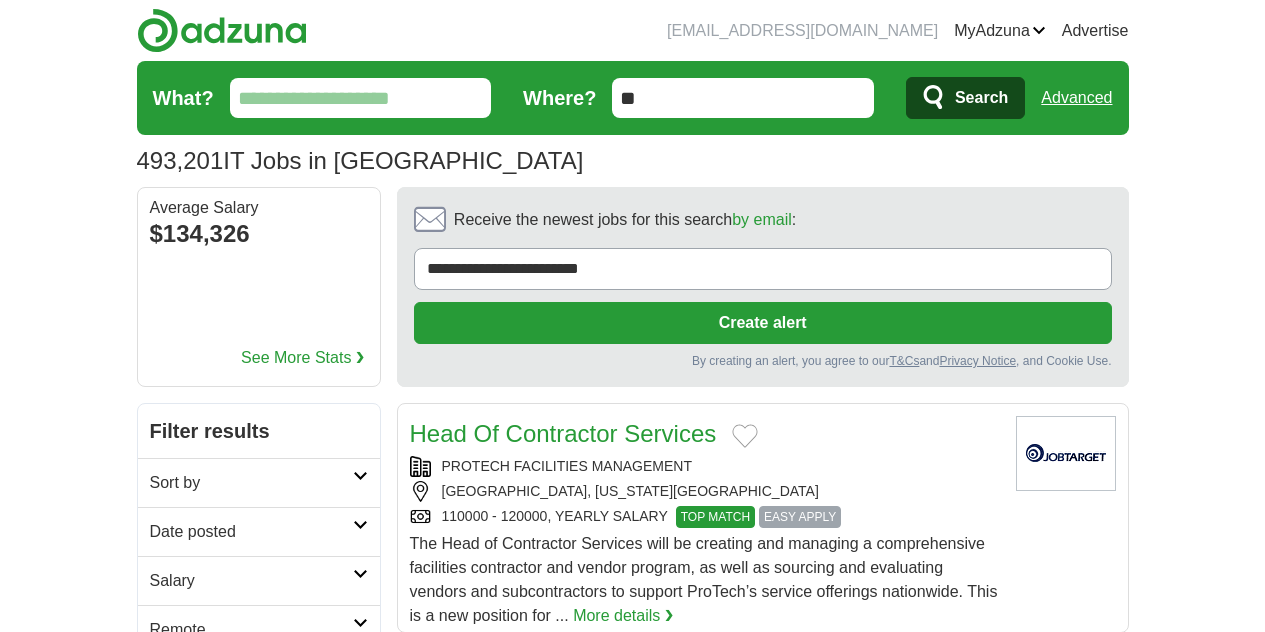 scroll, scrollTop: 143, scrollLeft: 0, axis: vertical 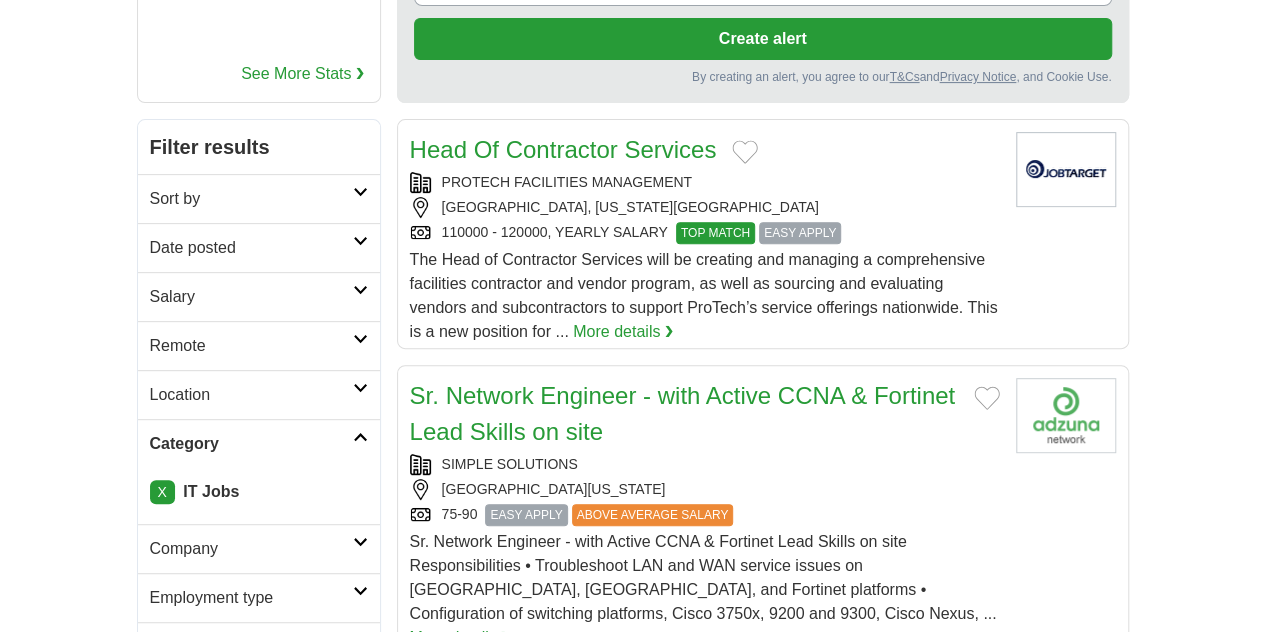 click on "Sort by" at bounding box center [251, 199] 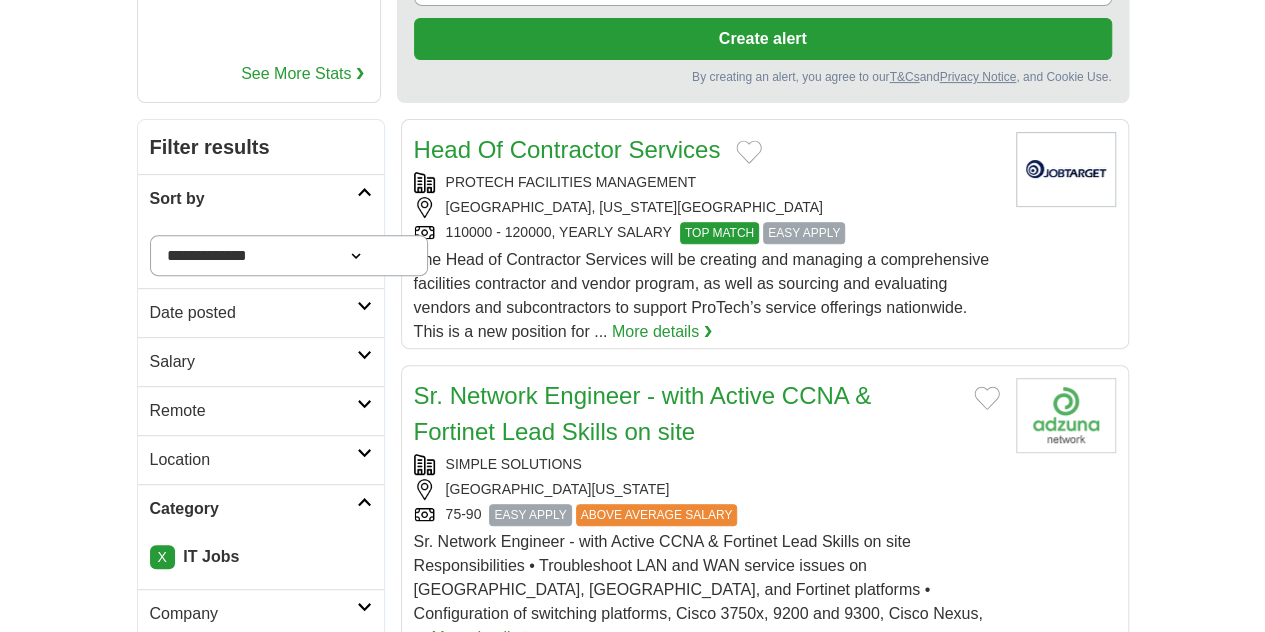 click on "**********" at bounding box center [289, 255] 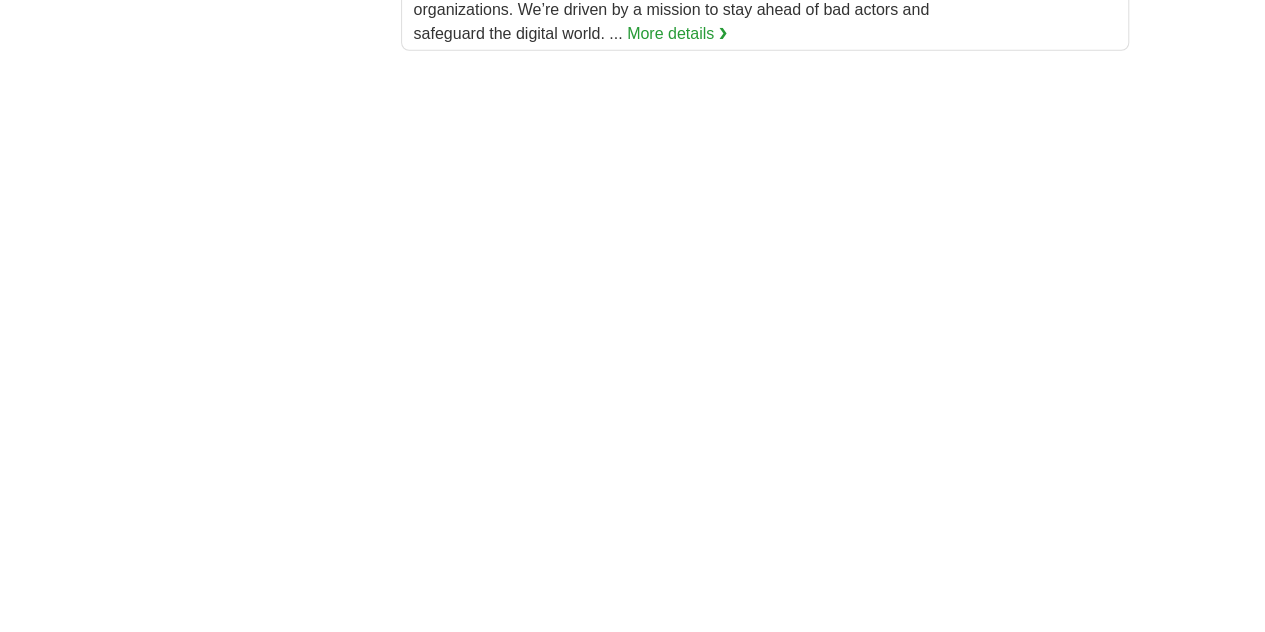 scroll, scrollTop: 3082, scrollLeft: 0, axis: vertical 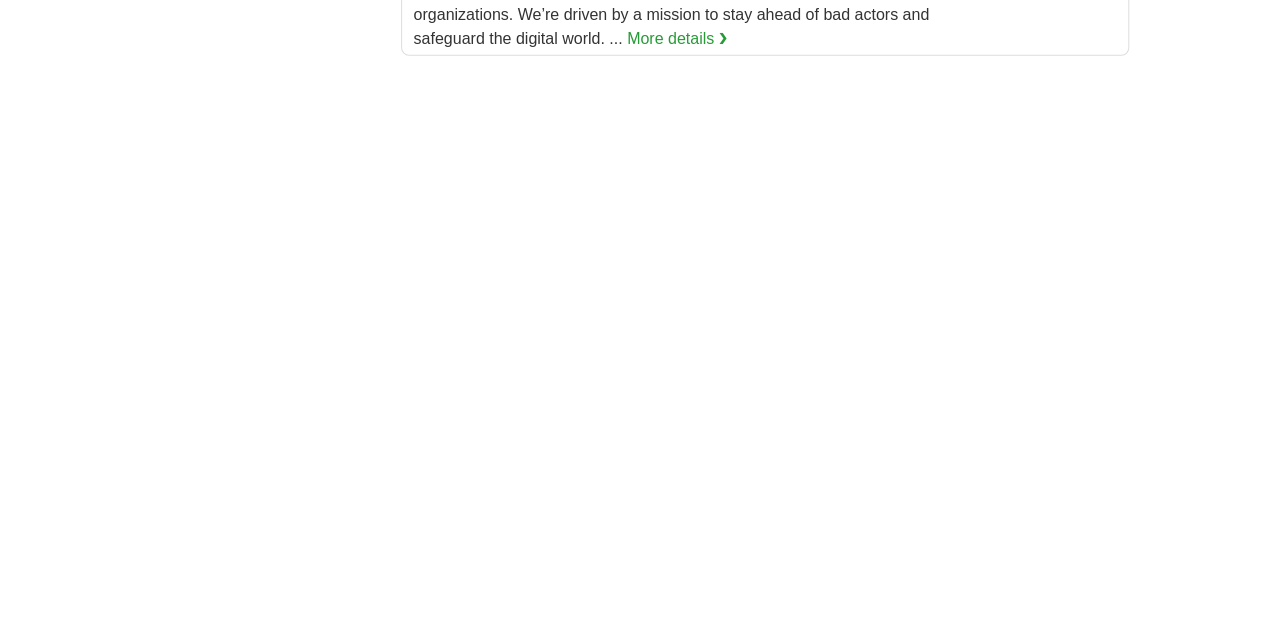 click on "2" at bounding box center [609, 939] 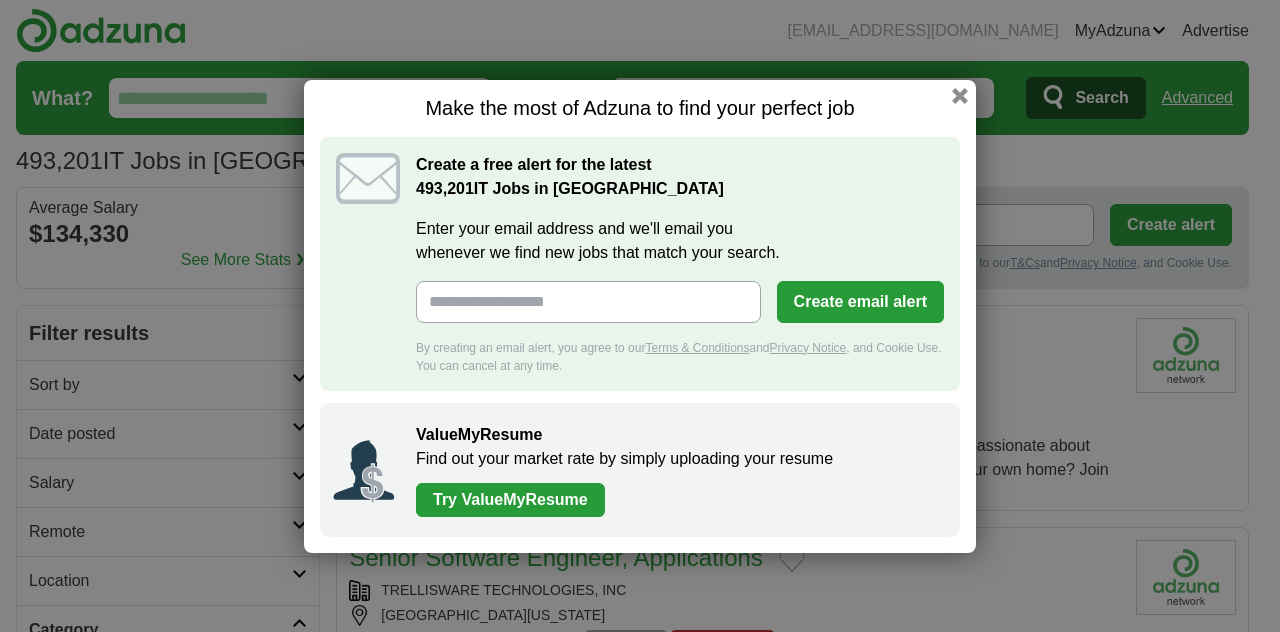 scroll, scrollTop: 0, scrollLeft: 0, axis: both 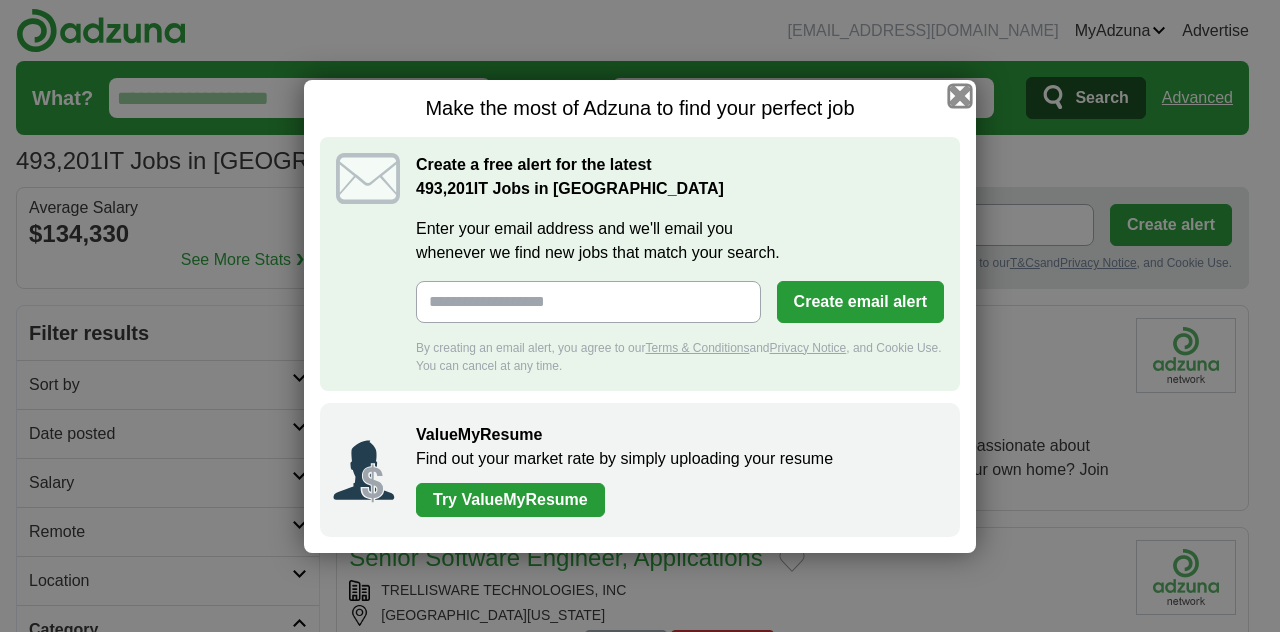 click at bounding box center (960, 95) 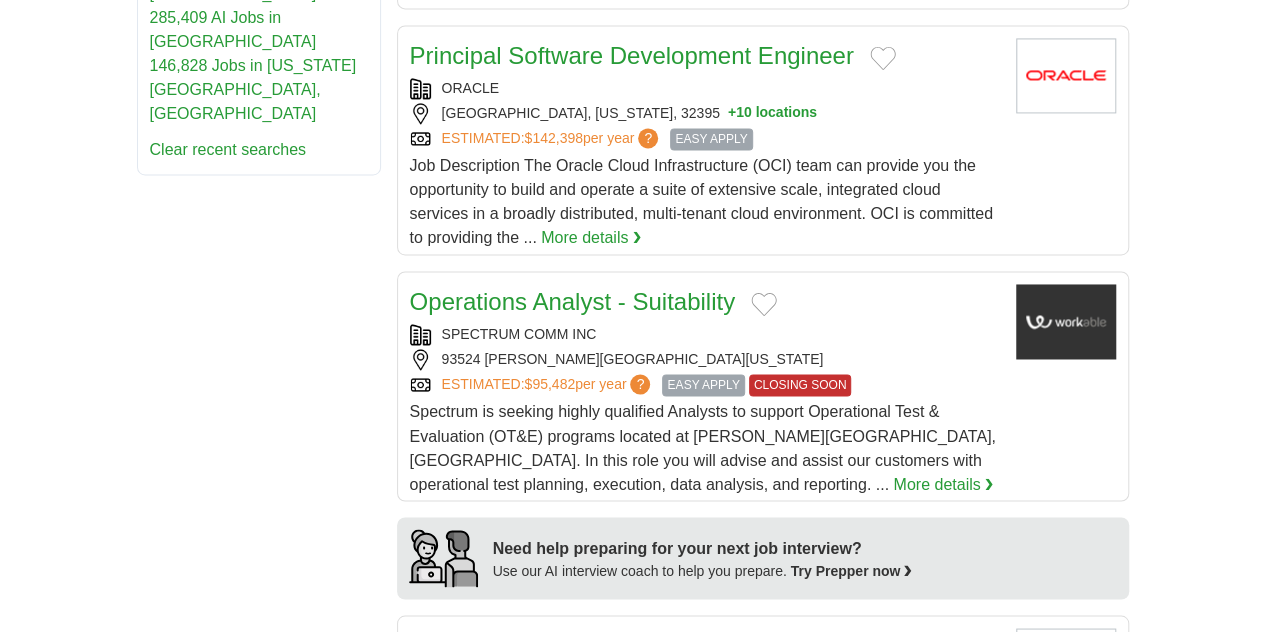 scroll, scrollTop: 1470, scrollLeft: 0, axis: vertical 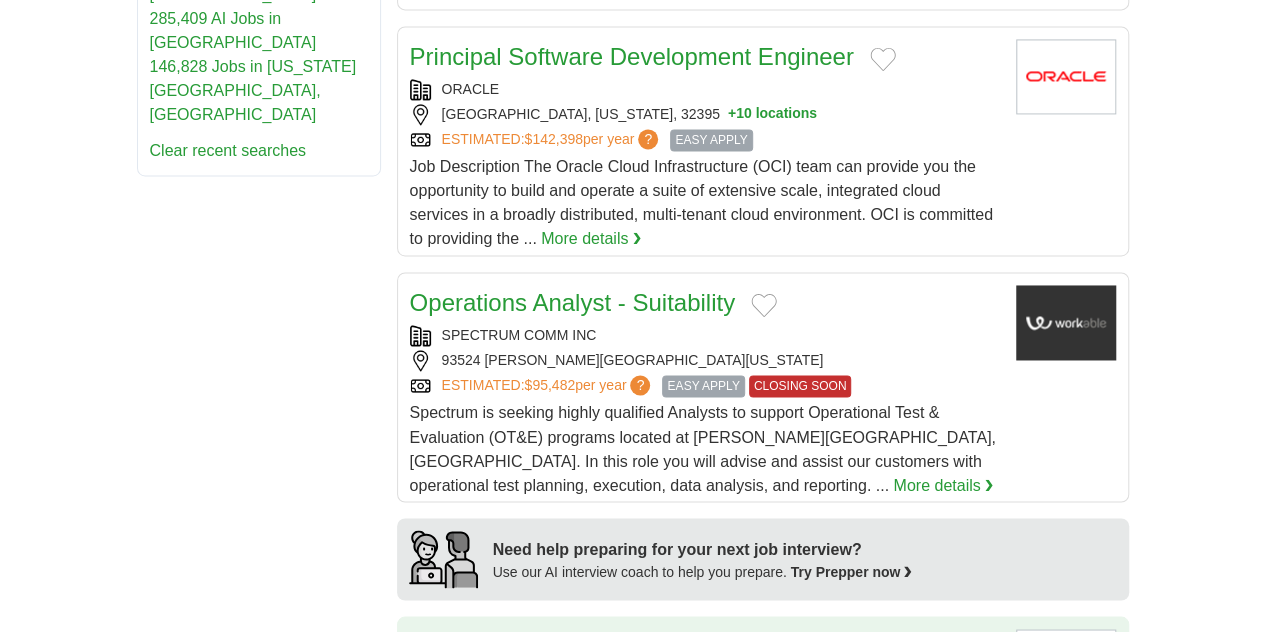 click on "VDART INC" at bounding box center (705, 679) 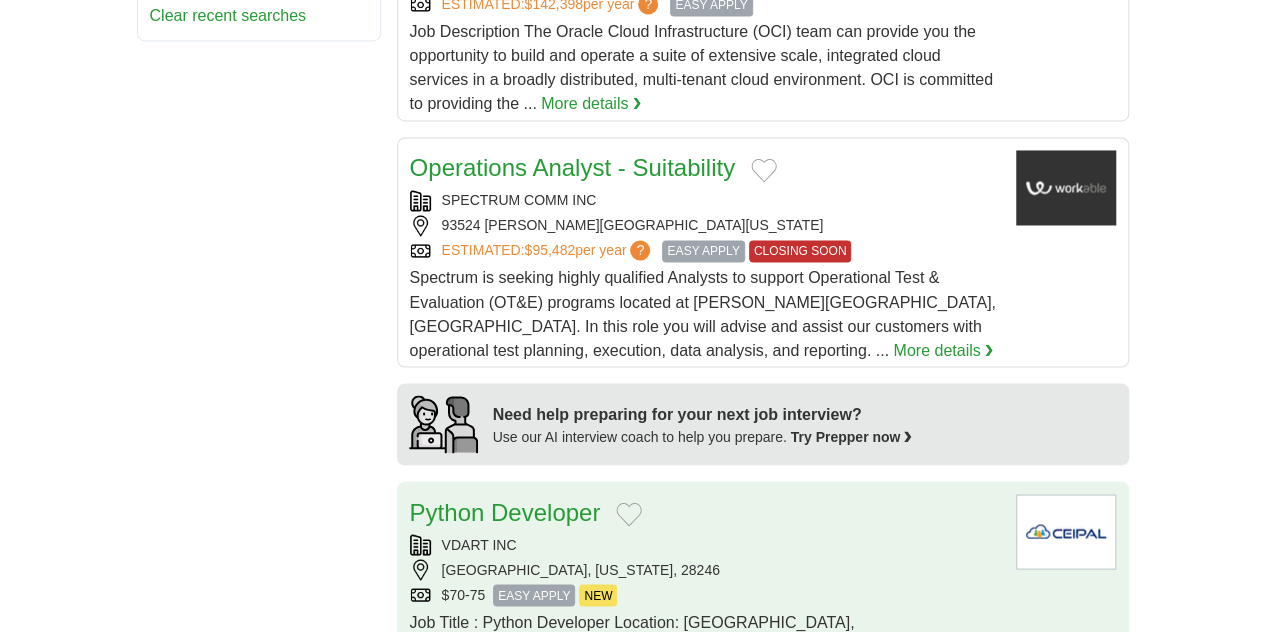 scroll, scrollTop: 1612, scrollLeft: 0, axis: vertical 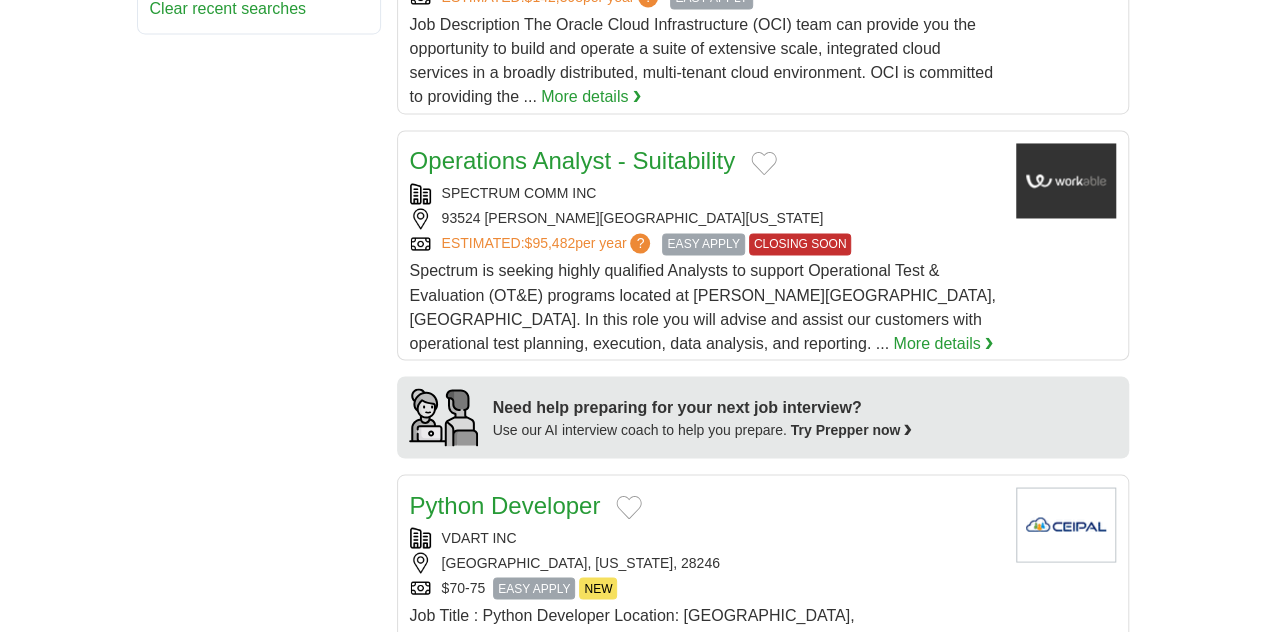 click on "Data Engineer" at bounding box center (486, 774) 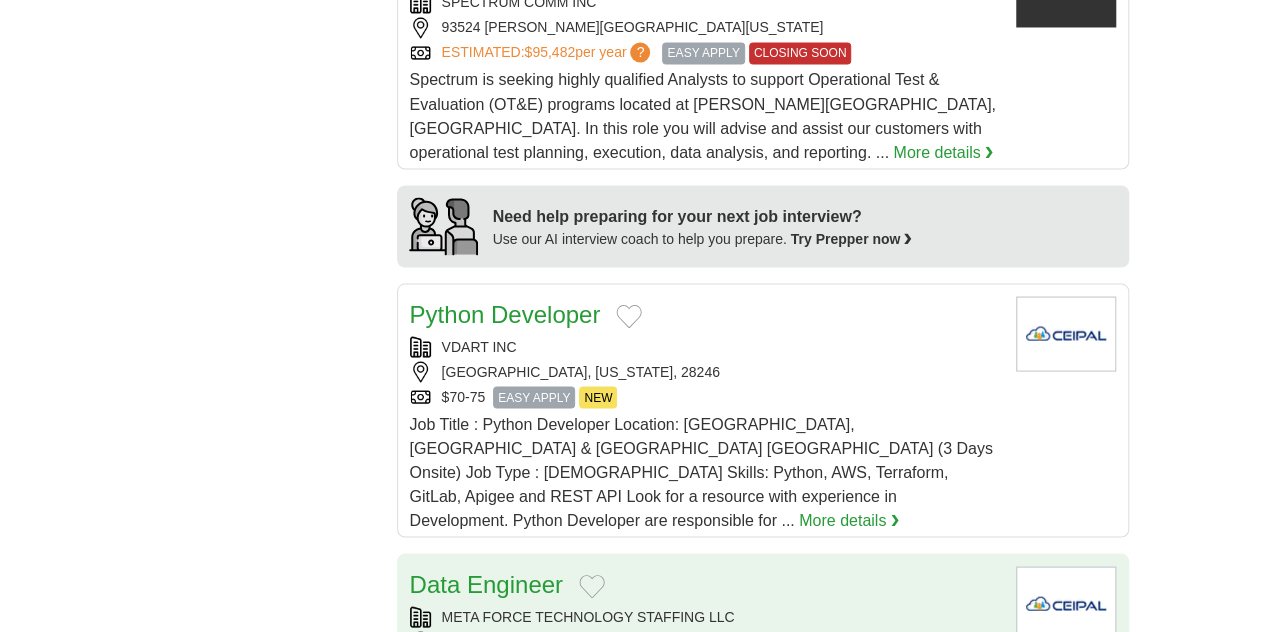 scroll, scrollTop: 1804, scrollLeft: 0, axis: vertical 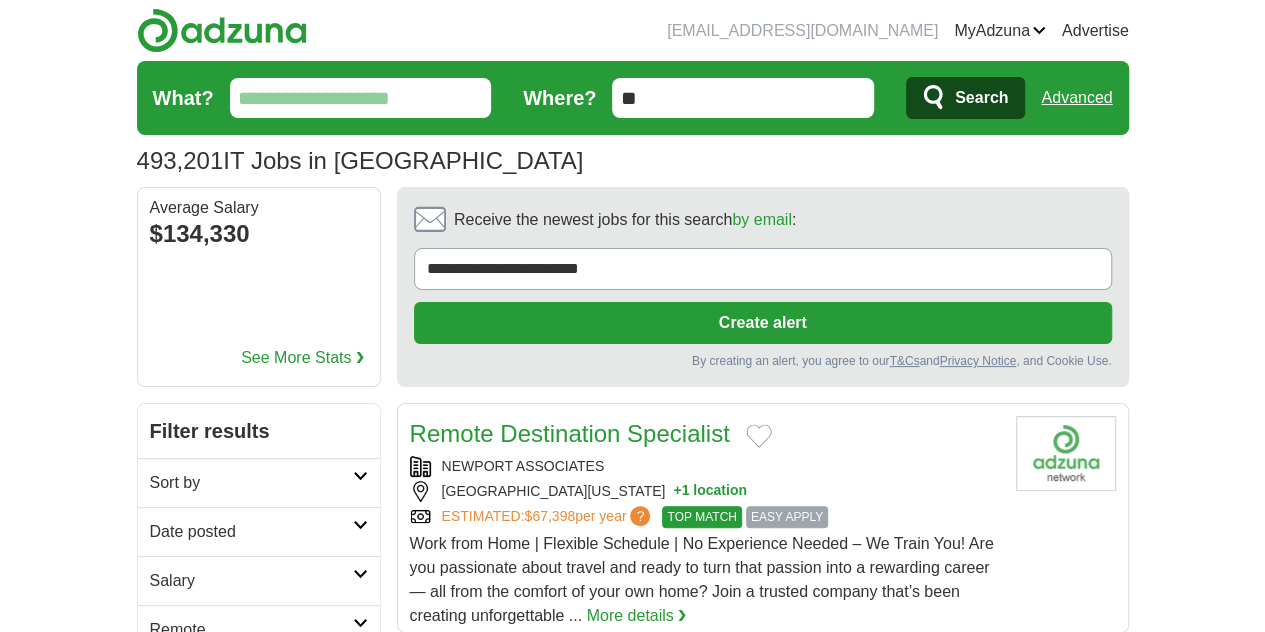 click on "What?" at bounding box center (361, 98) 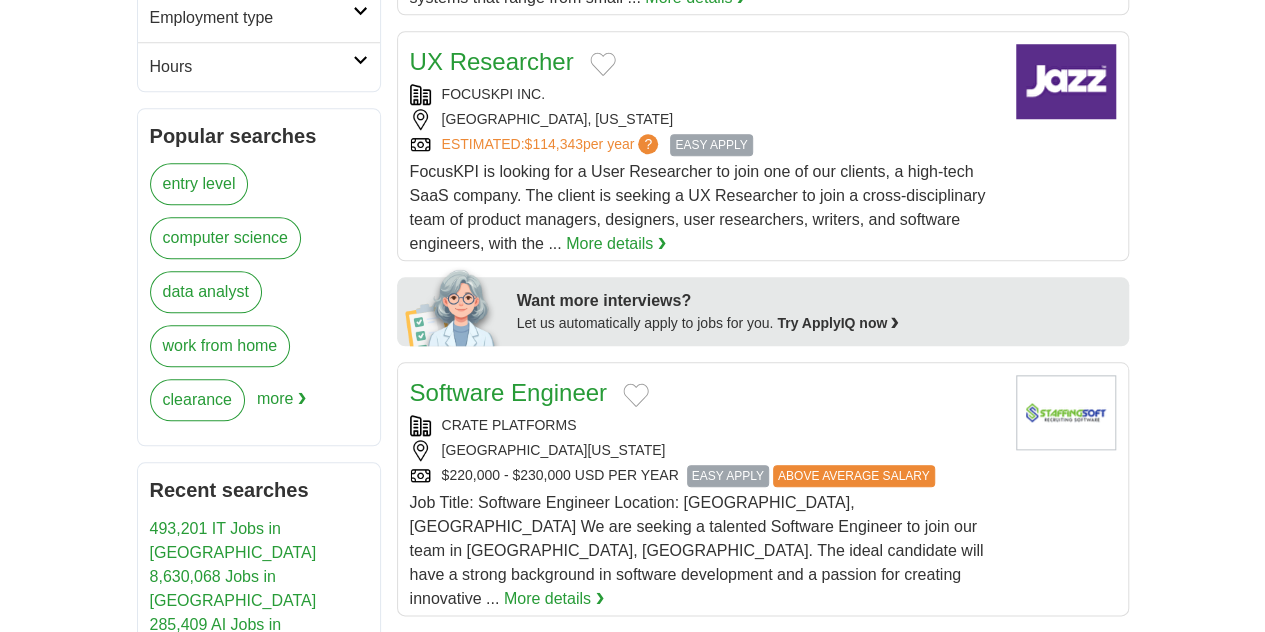 scroll, scrollTop: 0, scrollLeft: 0, axis: both 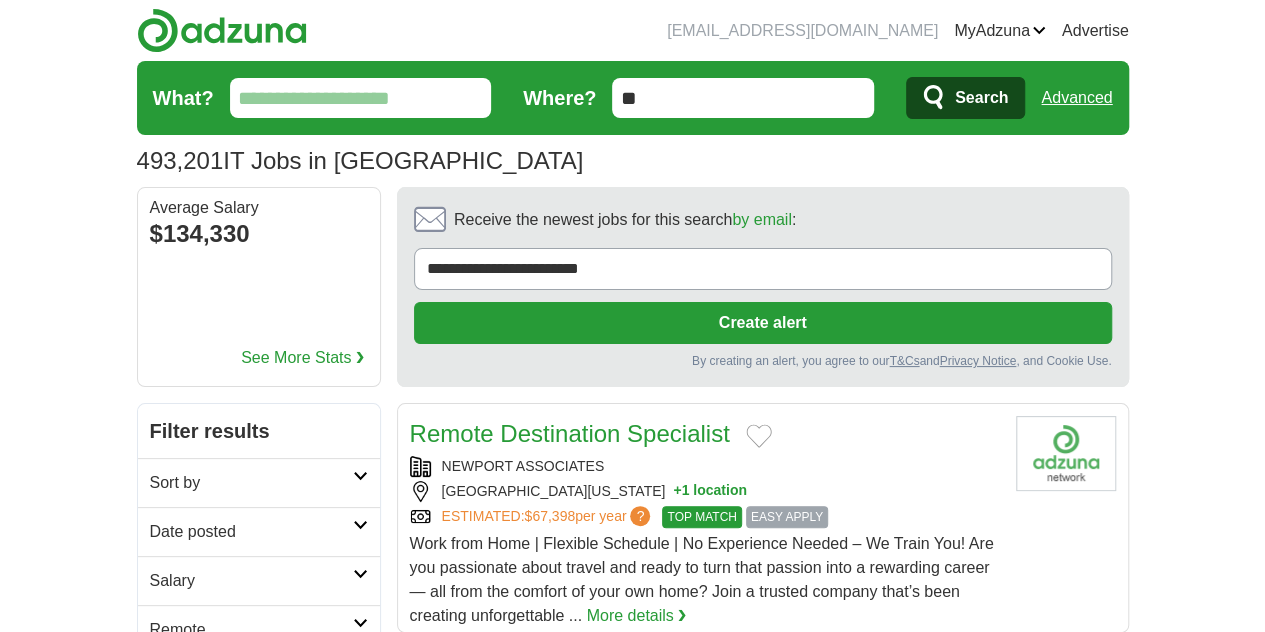 click on "What?" at bounding box center [361, 98] 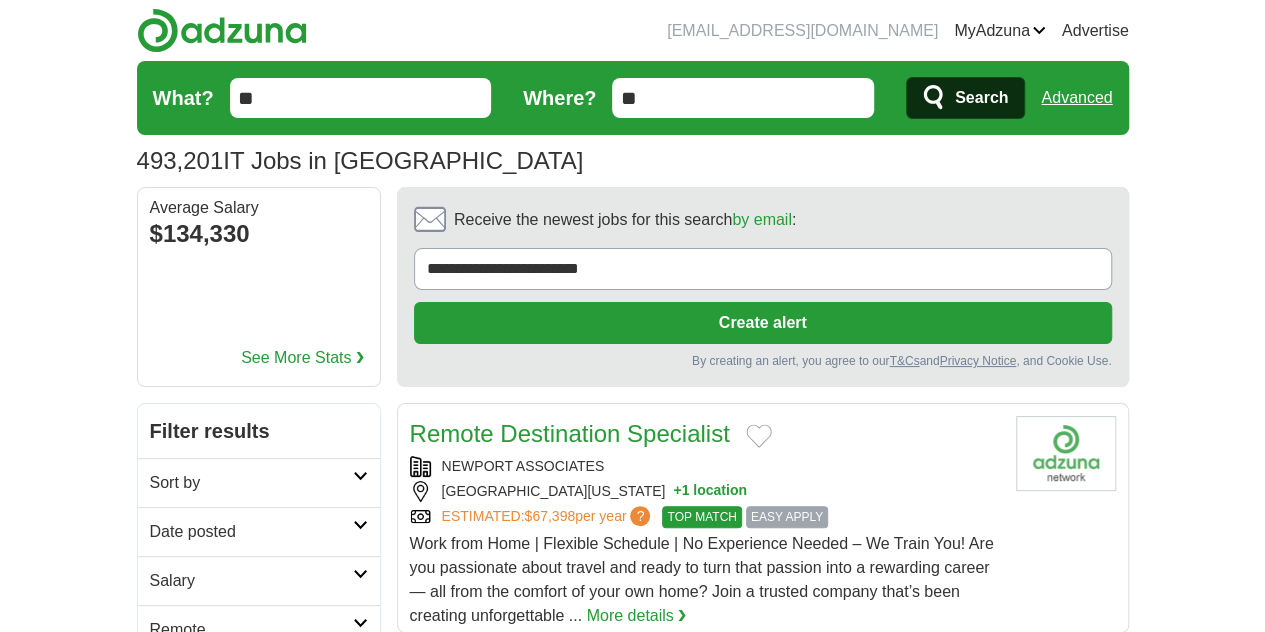 type on "**" 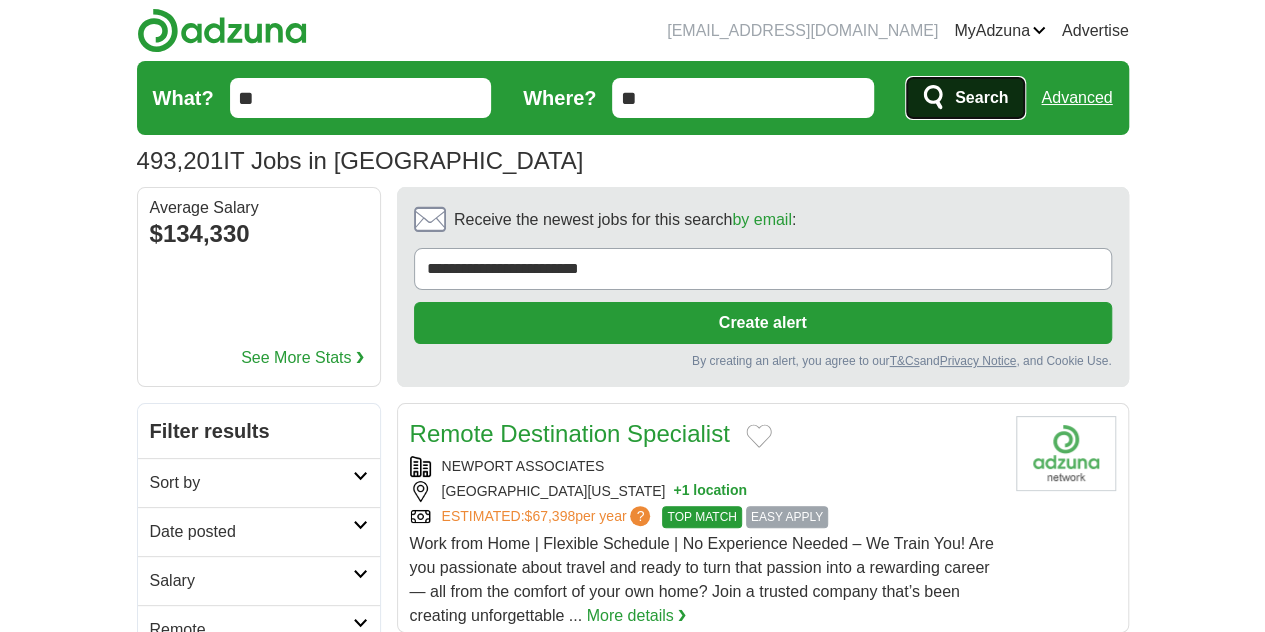 click on "Search" at bounding box center [965, 98] 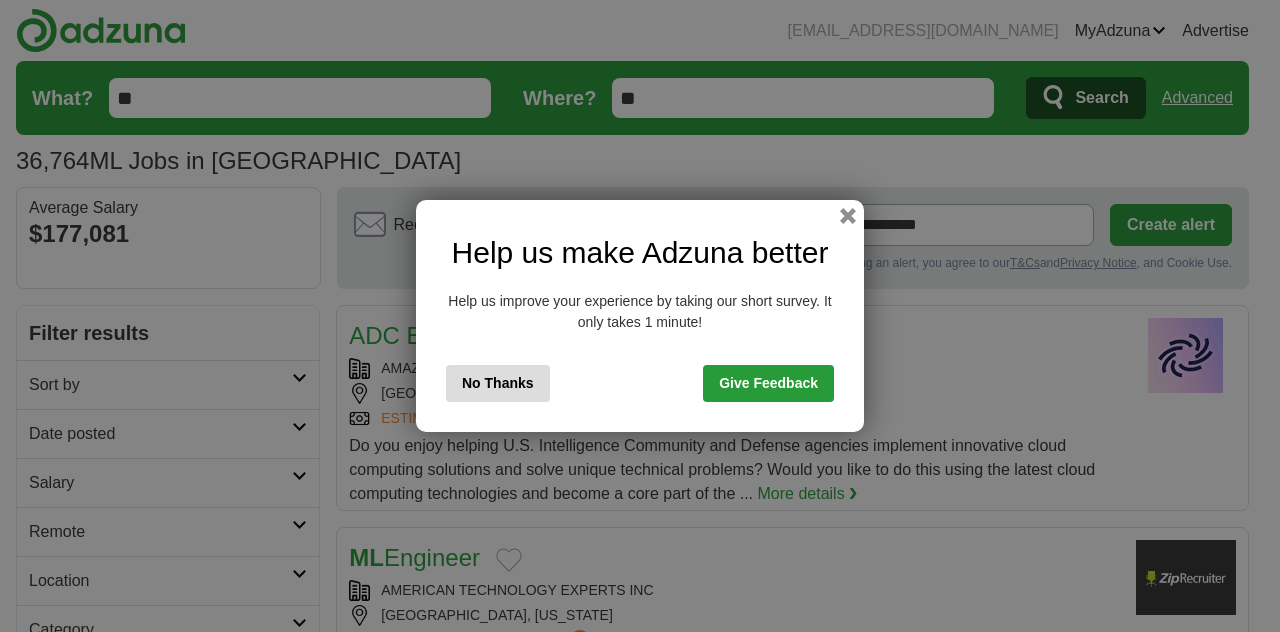 scroll, scrollTop: 0, scrollLeft: 0, axis: both 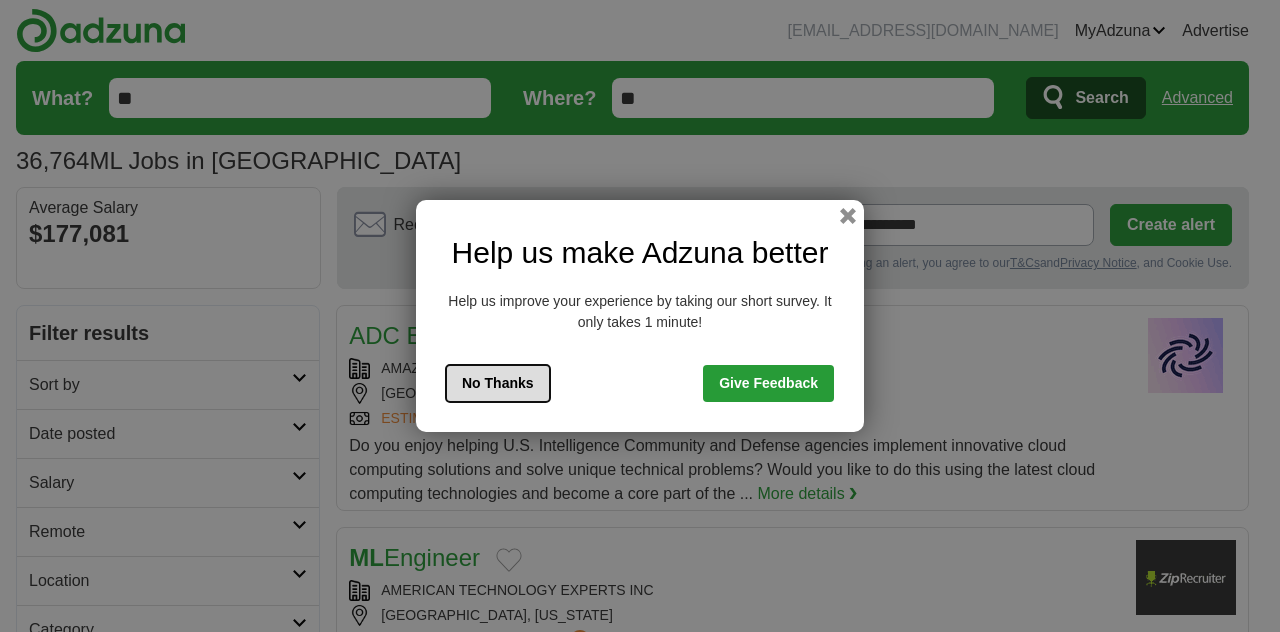 click on "No Thanks" at bounding box center (498, 383) 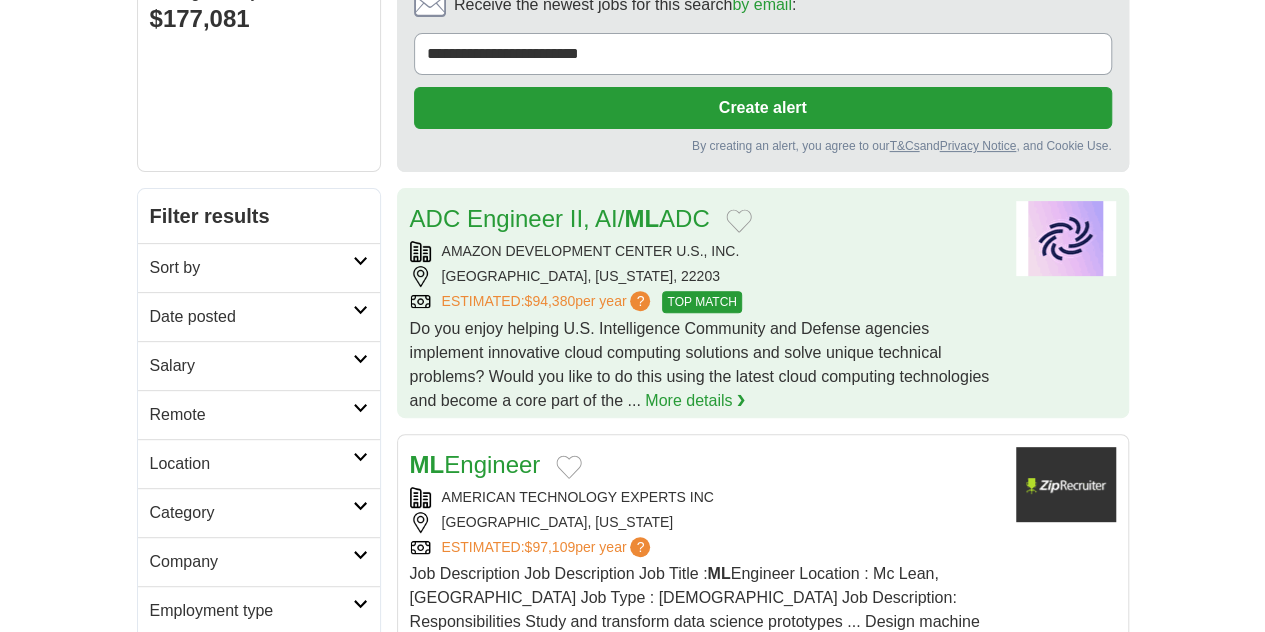 scroll, scrollTop: 221, scrollLeft: 0, axis: vertical 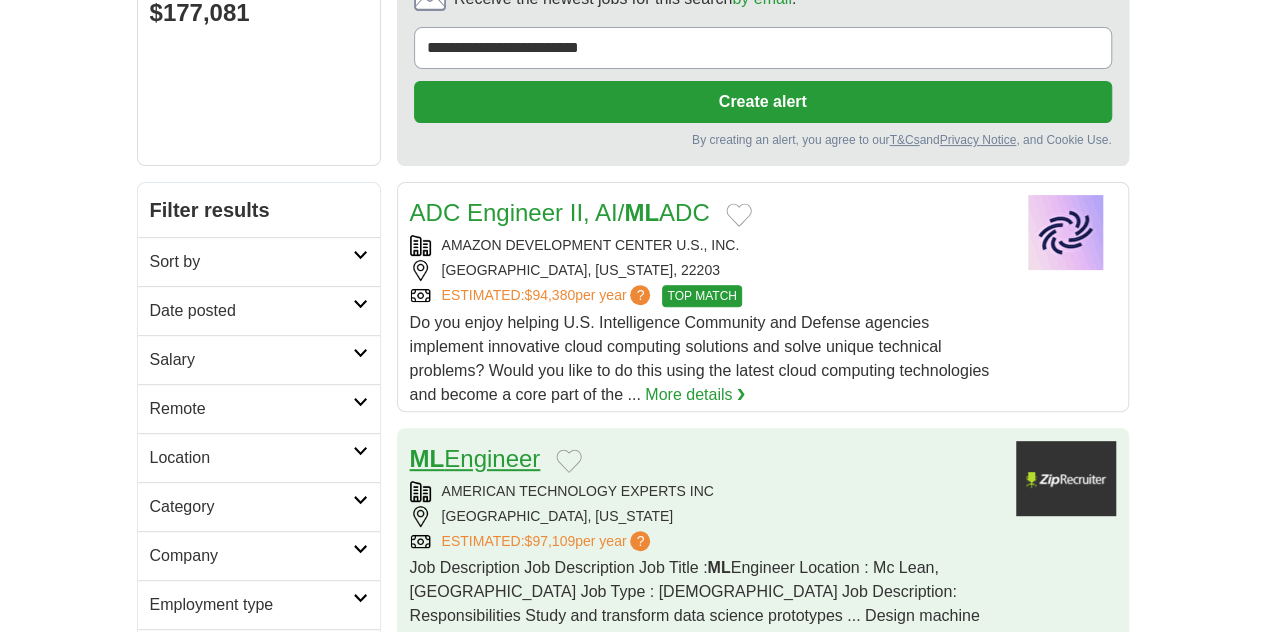 click on "ML  Engineer" at bounding box center [475, 458] 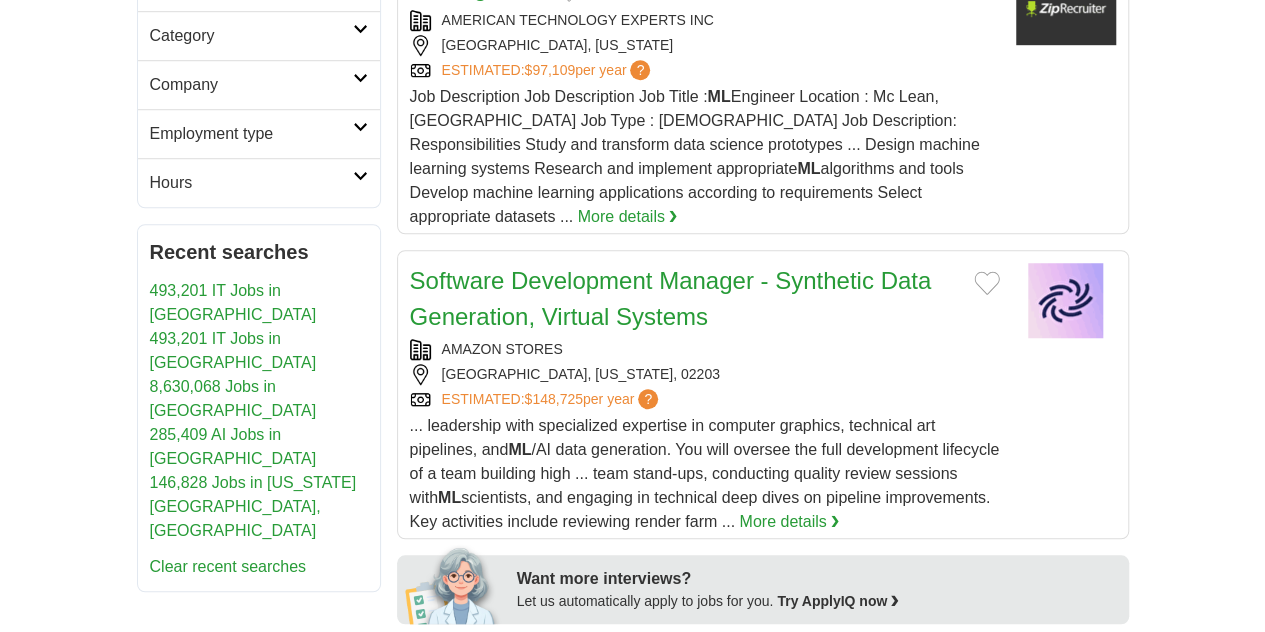 scroll, scrollTop: 694, scrollLeft: 0, axis: vertical 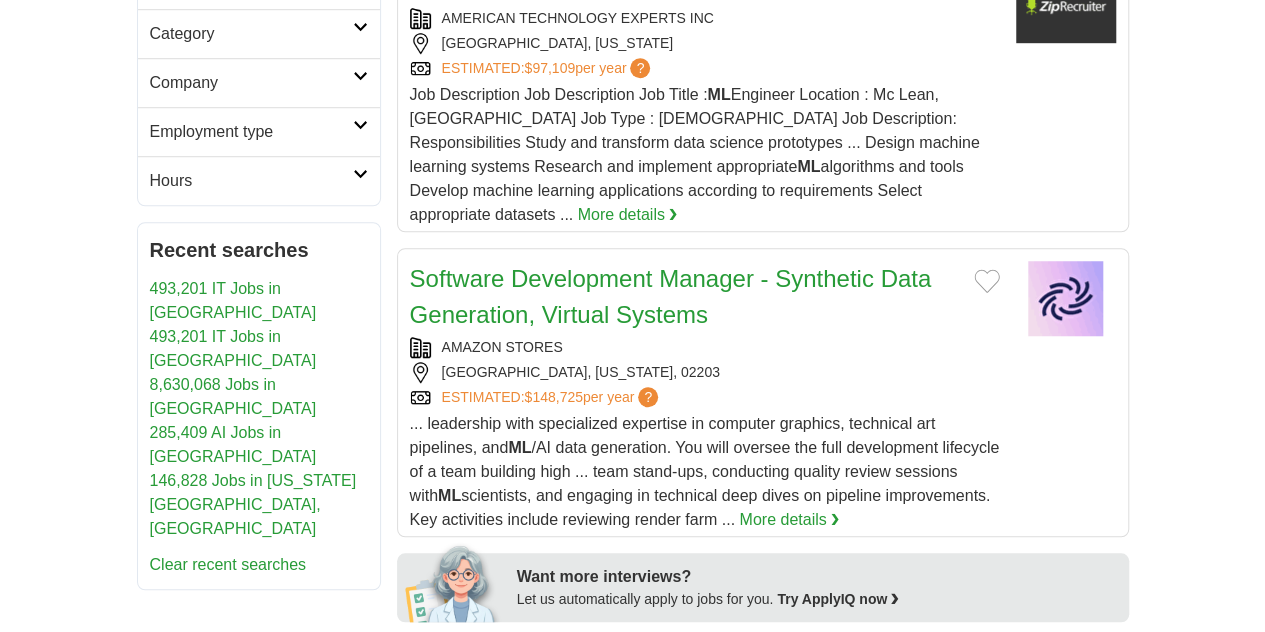 click on "ML" at bounding box center [456, 668] 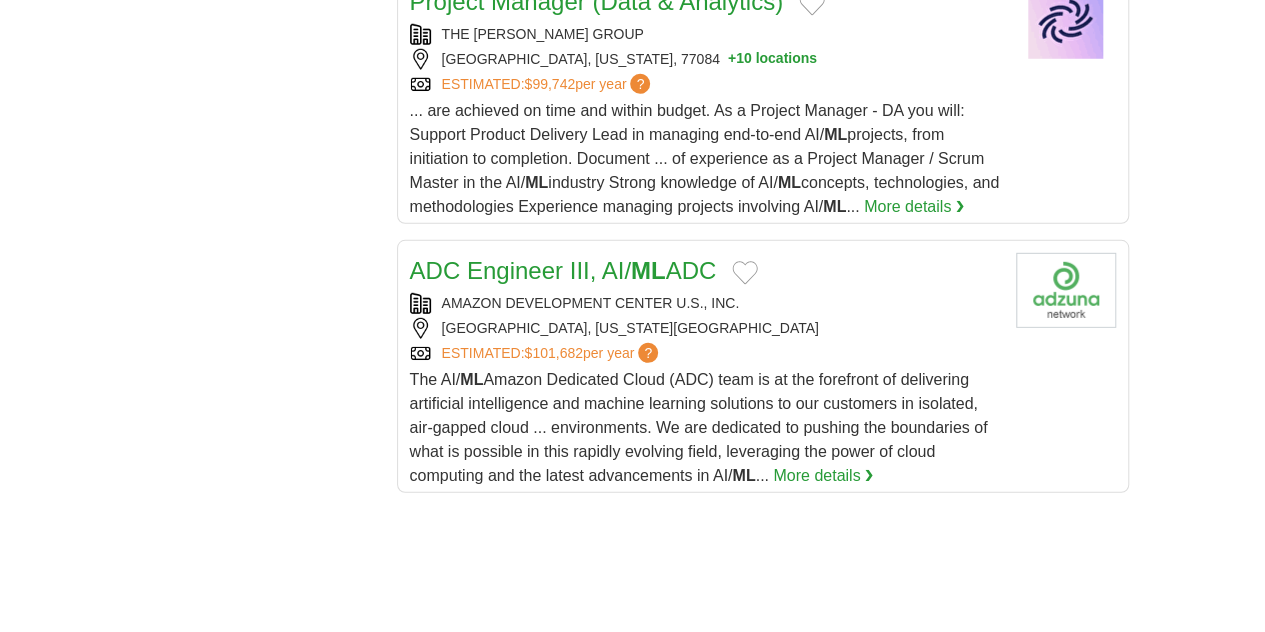 scroll, scrollTop: 2660, scrollLeft: 0, axis: vertical 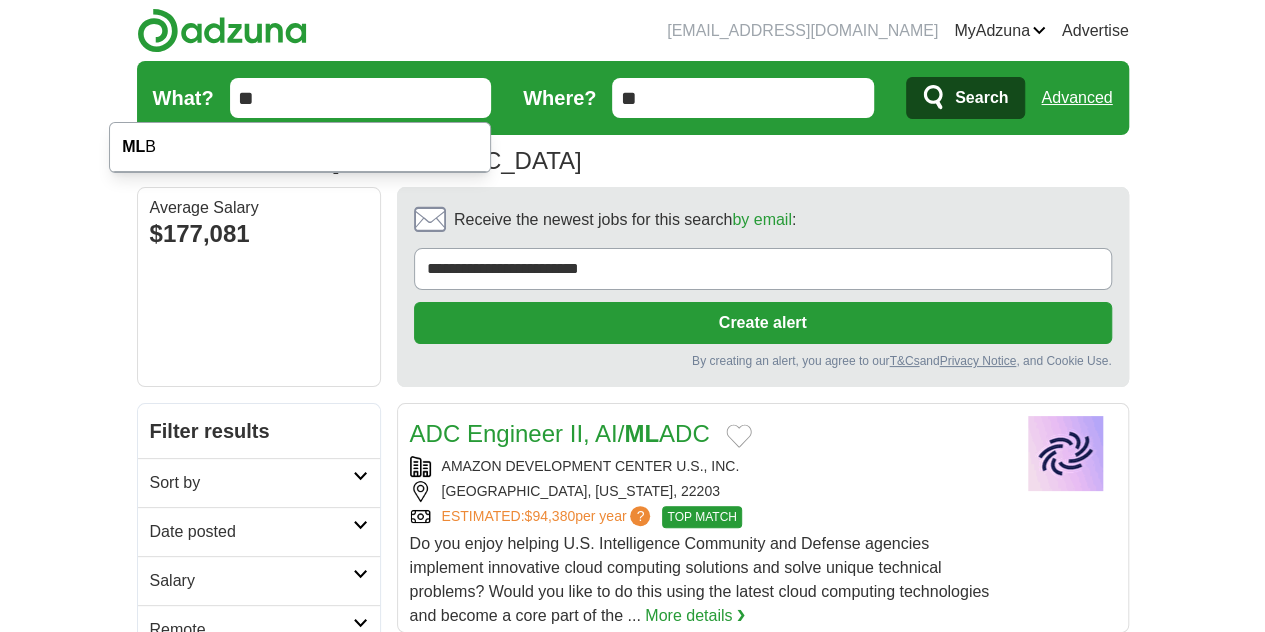 drag, startPoint x: 187, startPoint y: 110, endPoint x: 67, endPoint y: 88, distance: 122 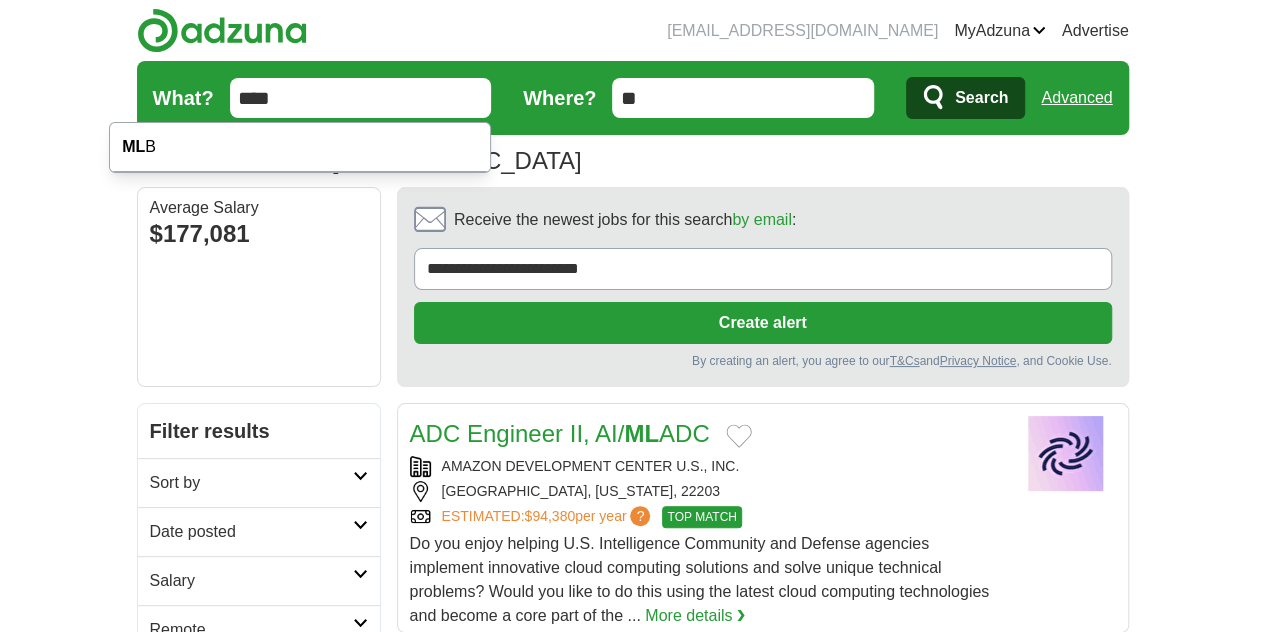 type on "****" 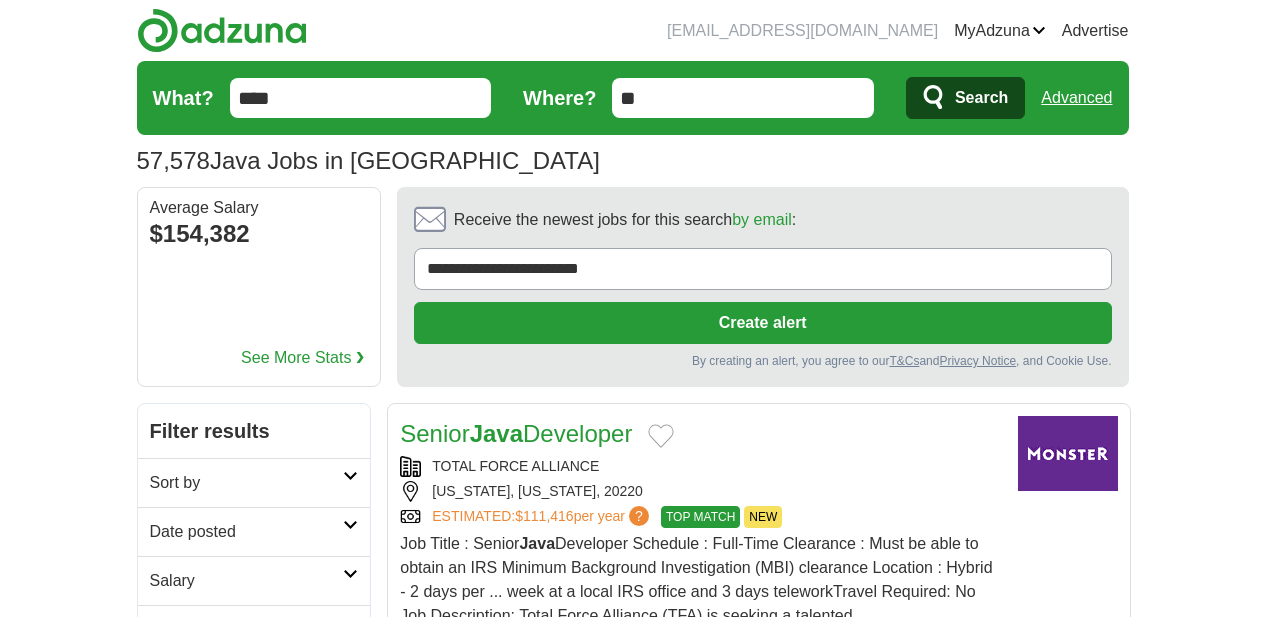 scroll, scrollTop: 123, scrollLeft: 0, axis: vertical 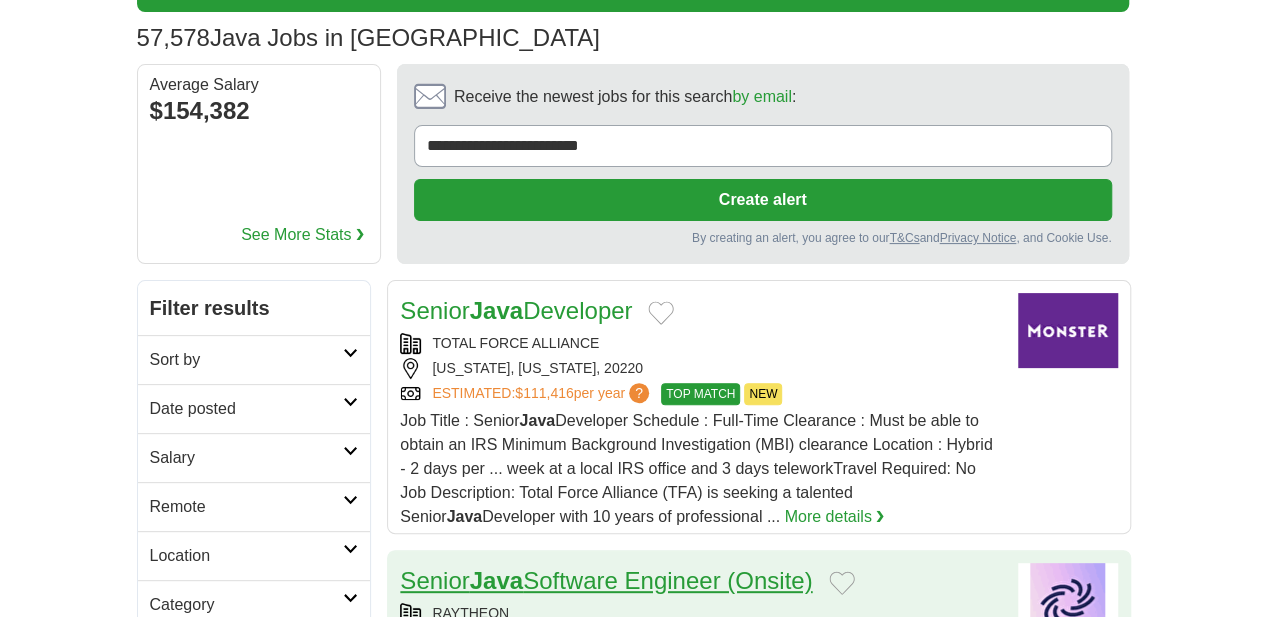 click on "Java" at bounding box center (496, 580) 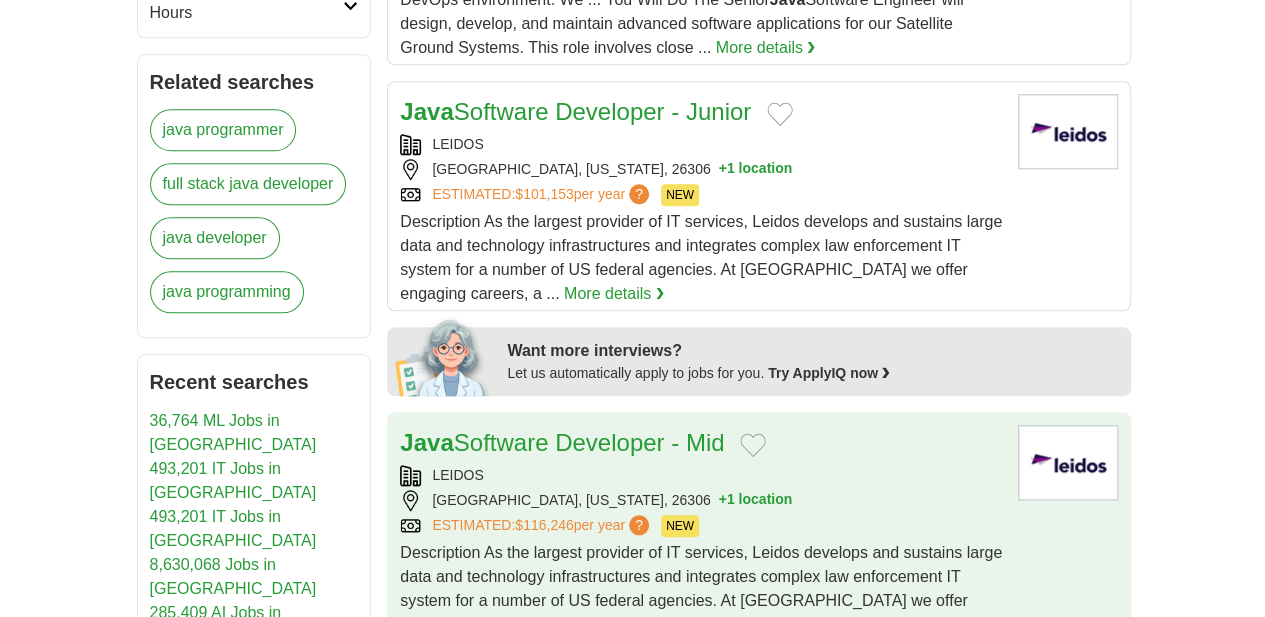 scroll, scrollTop: 865, scrollLeft: 0, axis: vertical 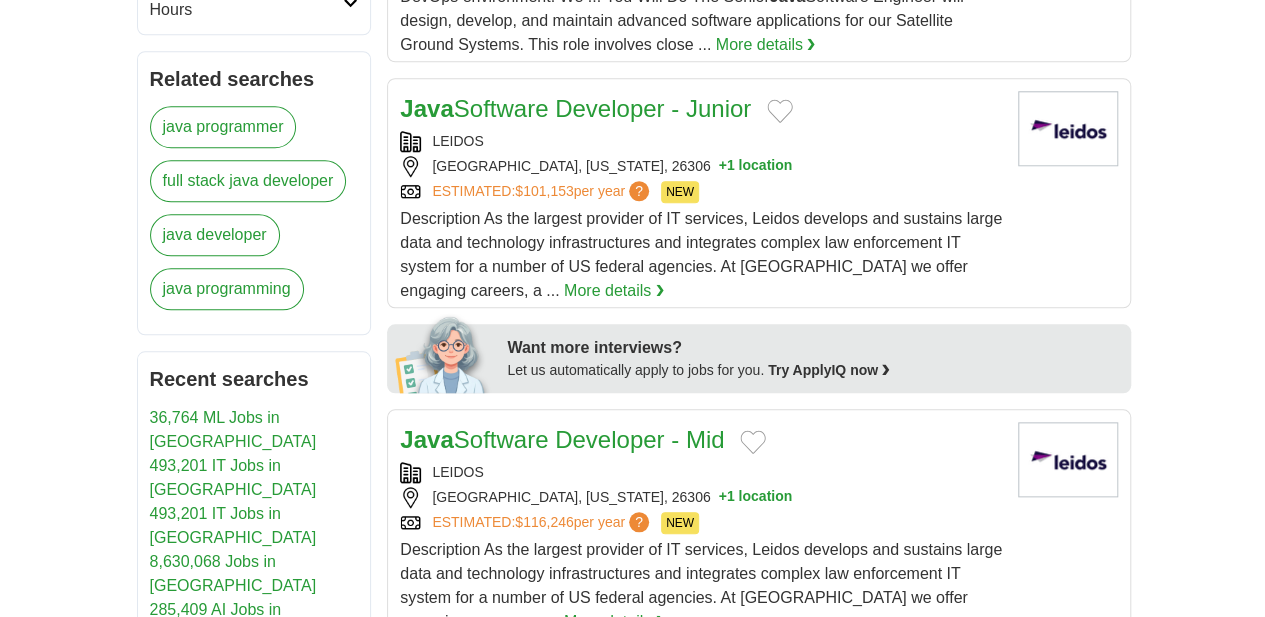 click on "Java  full-stack developer
AKKODIS
[GEOGRAPHIC_DATA]
ESTIMATED:
$129,918
per year
?
Job Description Job Description Akkodis is seeking a  Java Java
more locations:" at bounding box center (759, 793) 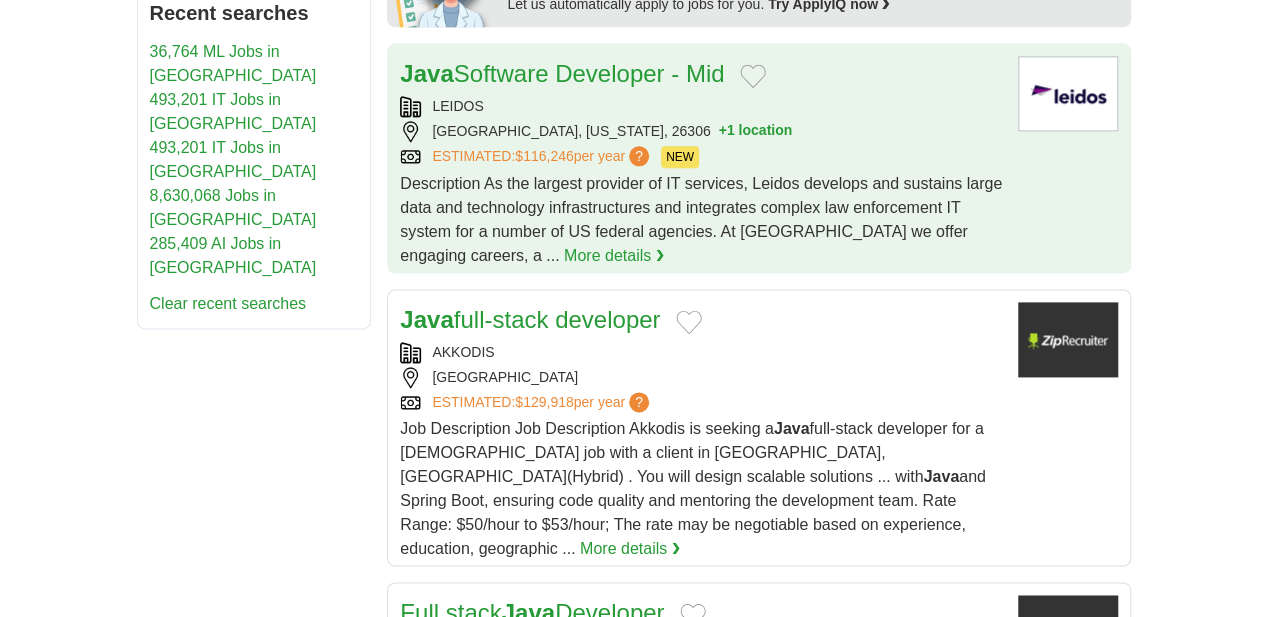 scroll, scrollTop: 1259, scrollLeft: 0, axis: vertical 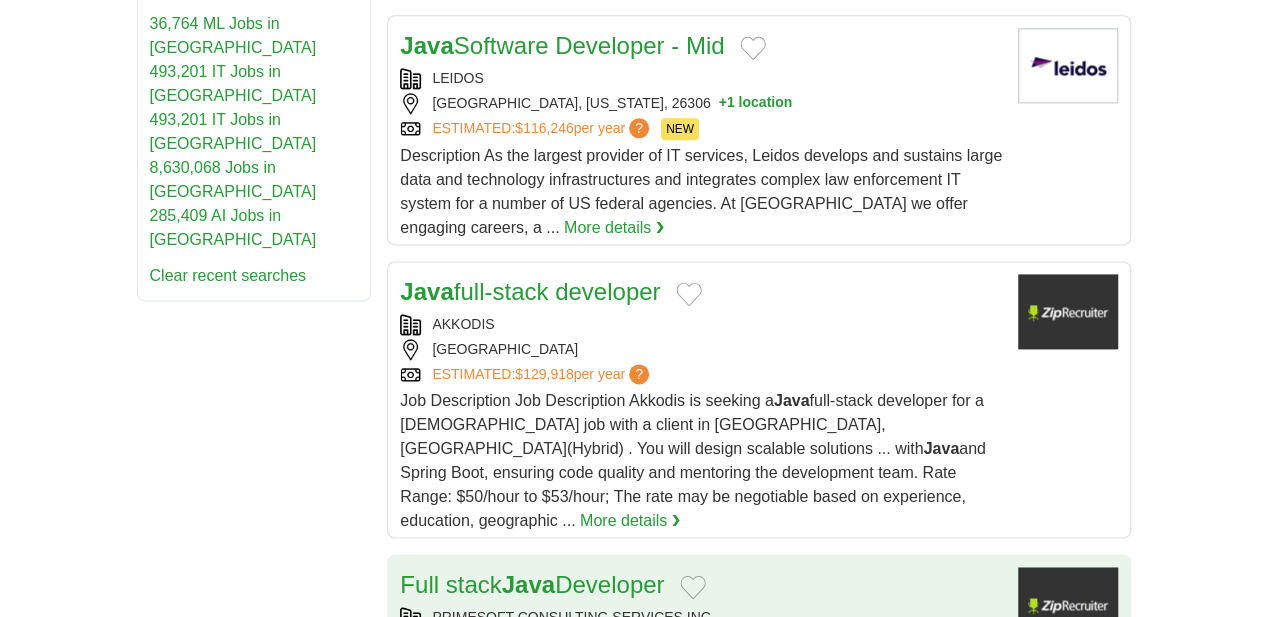 click on "Full stack  Java  Developer" at bounding box center [532, 585] 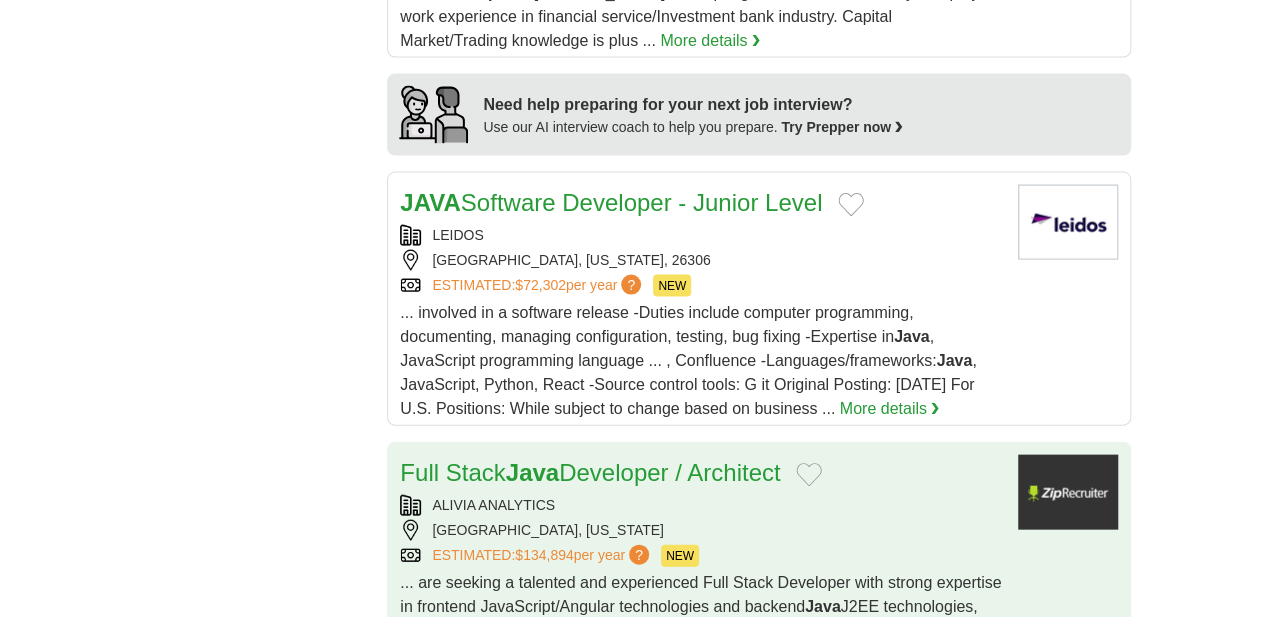 scroll, scrollTop: 1969, scrollLeft: 0, axis: vertical 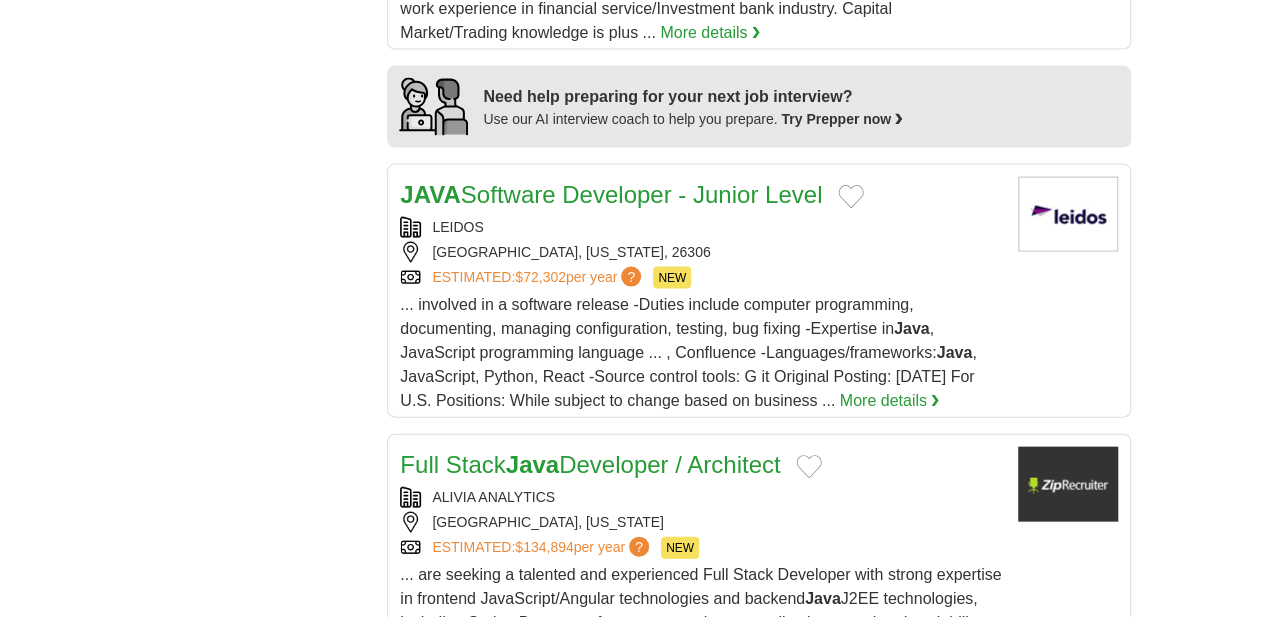 click on "Sr. System Dev Engineer , Lab Management Systems" at bounding box center [637, 752] 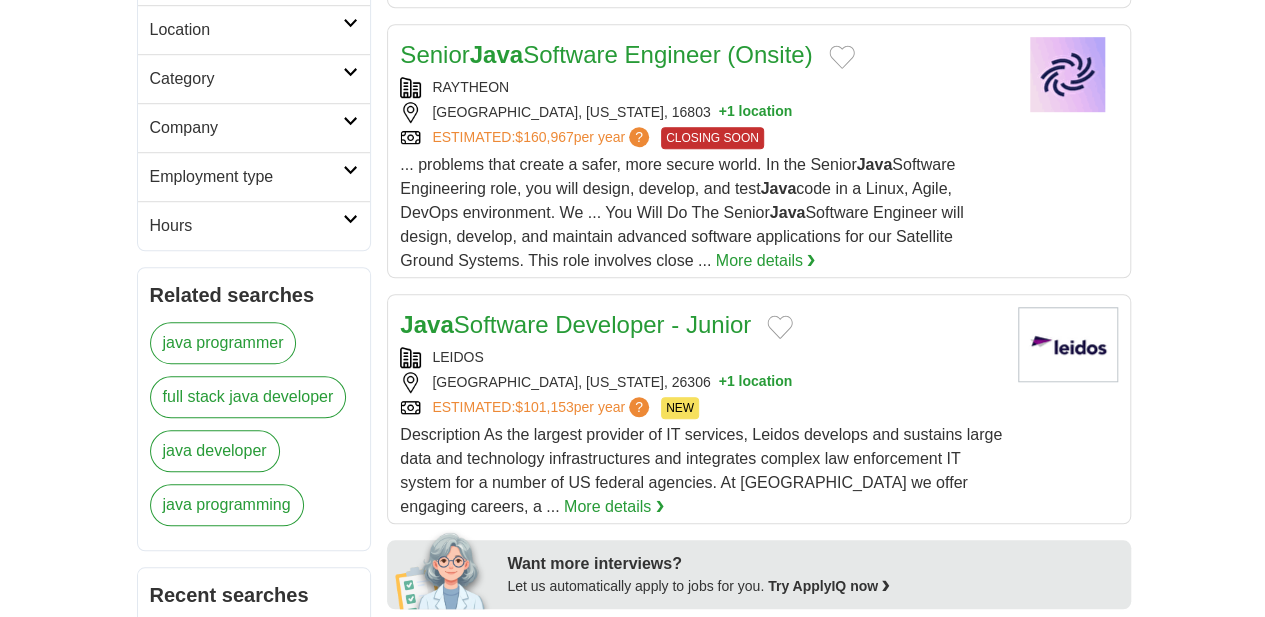 scroll, scrollTop: 0, scrollLeft: 0, axis: both 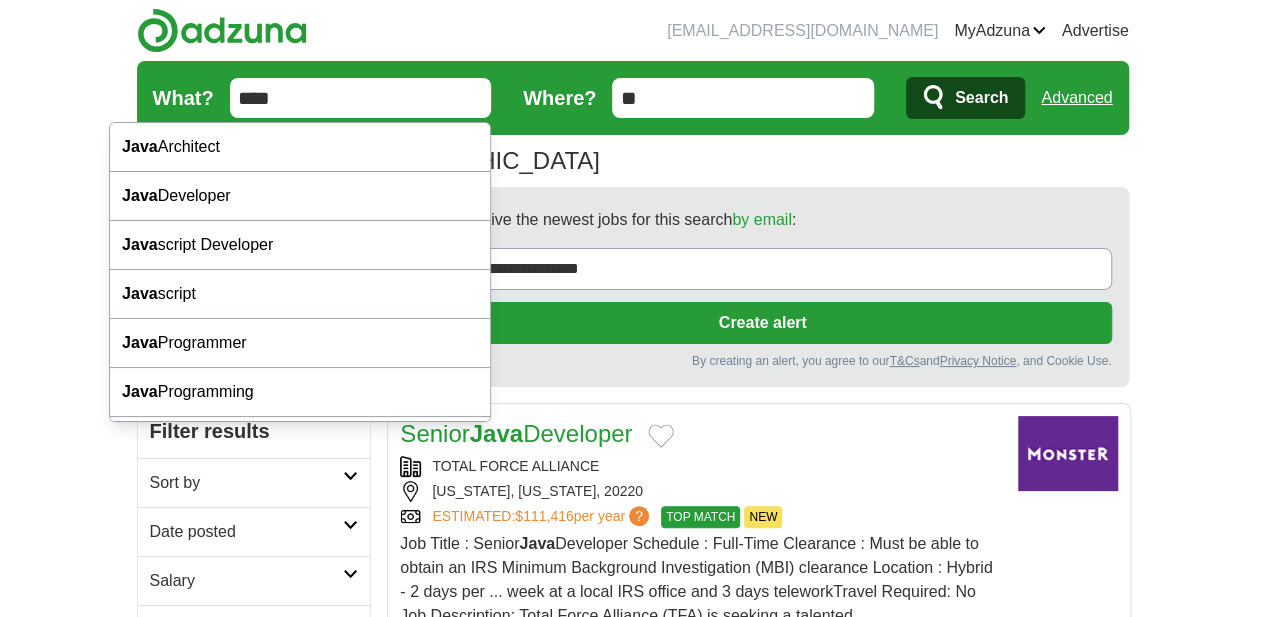 drag, startPoint x: 199, startPoint y: 102, endPoint x: 0, endPoint y: 75, distance: 200.8233 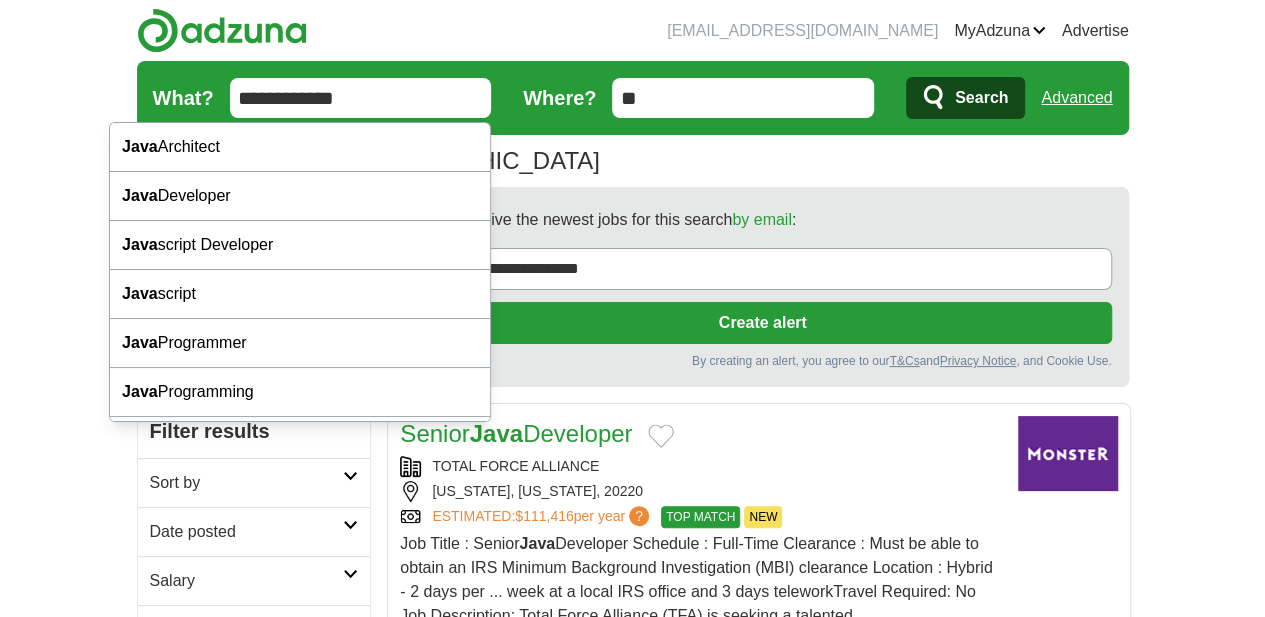 type on "**********" 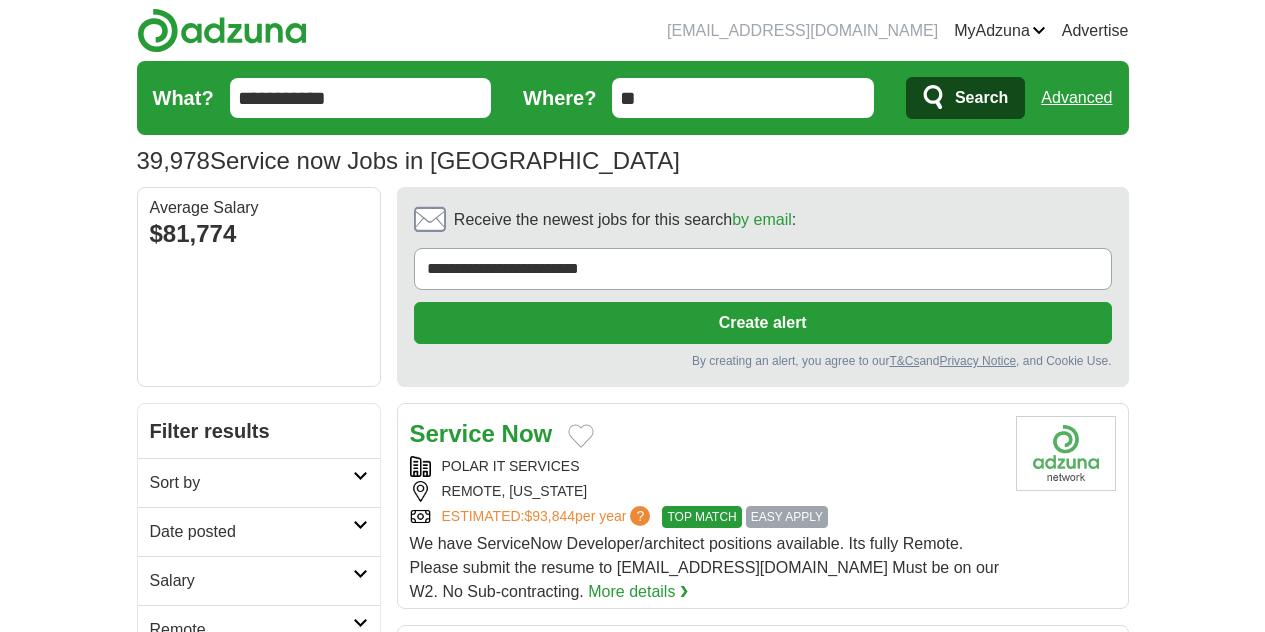 scroll, scrollTop: 0, scrollLeft: 0, axis: both 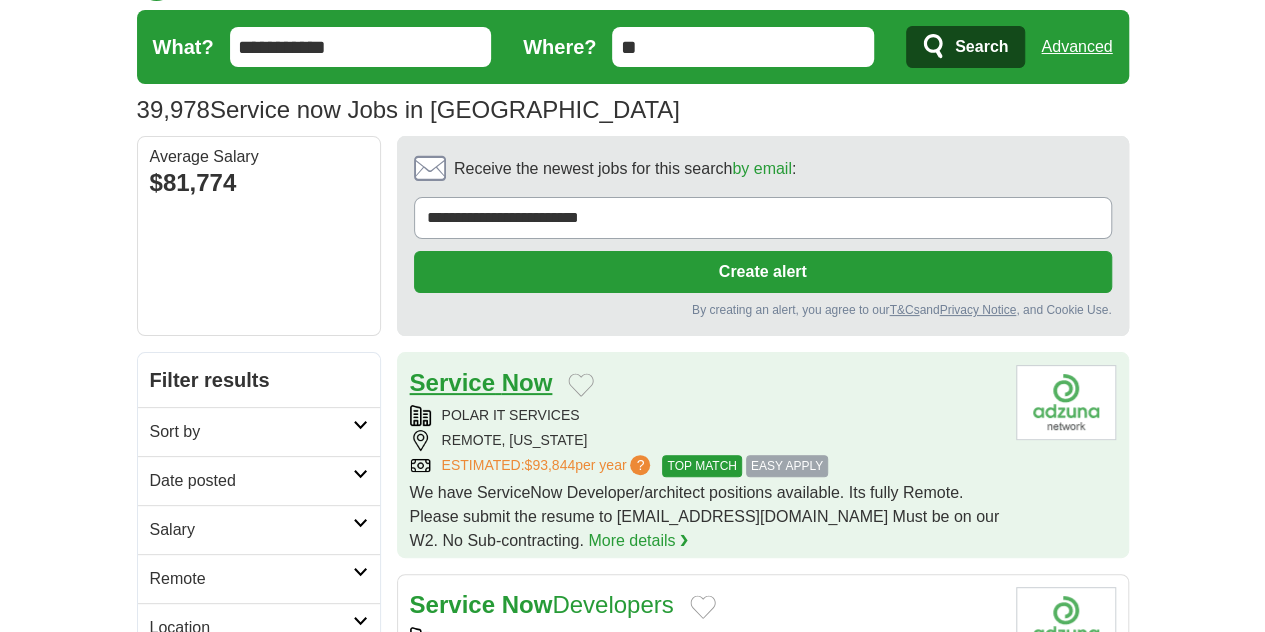 click on "Service" at bounding box center (452, 382) 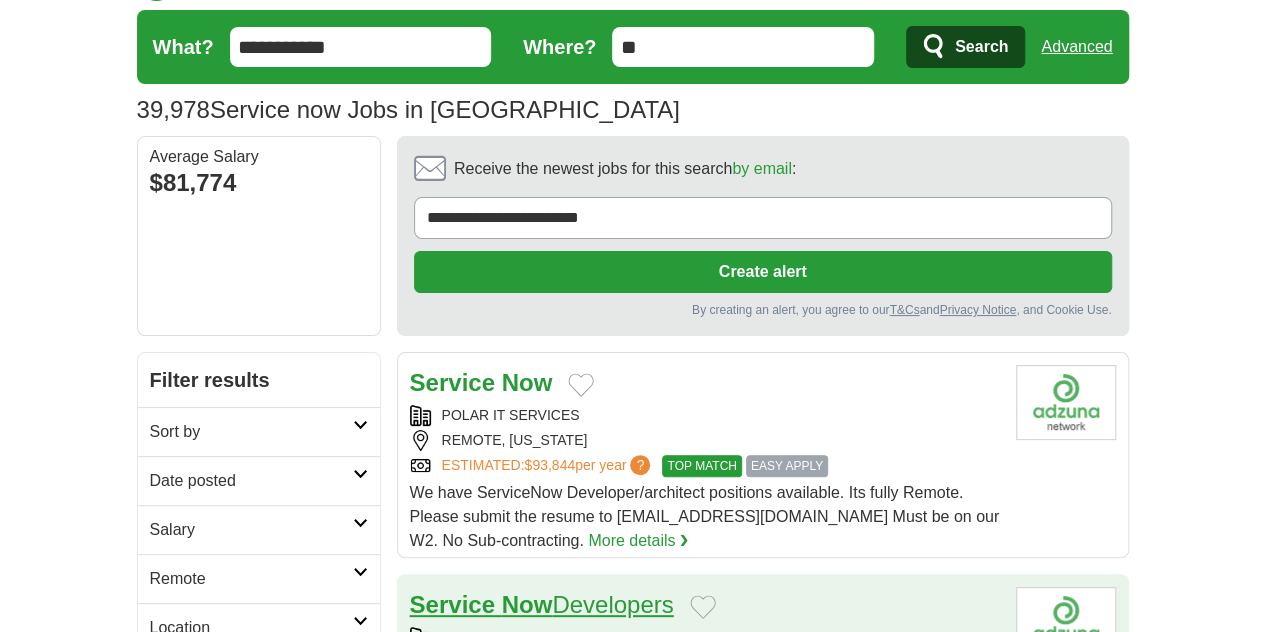 click on "Service" at bounding box center [452, 604] 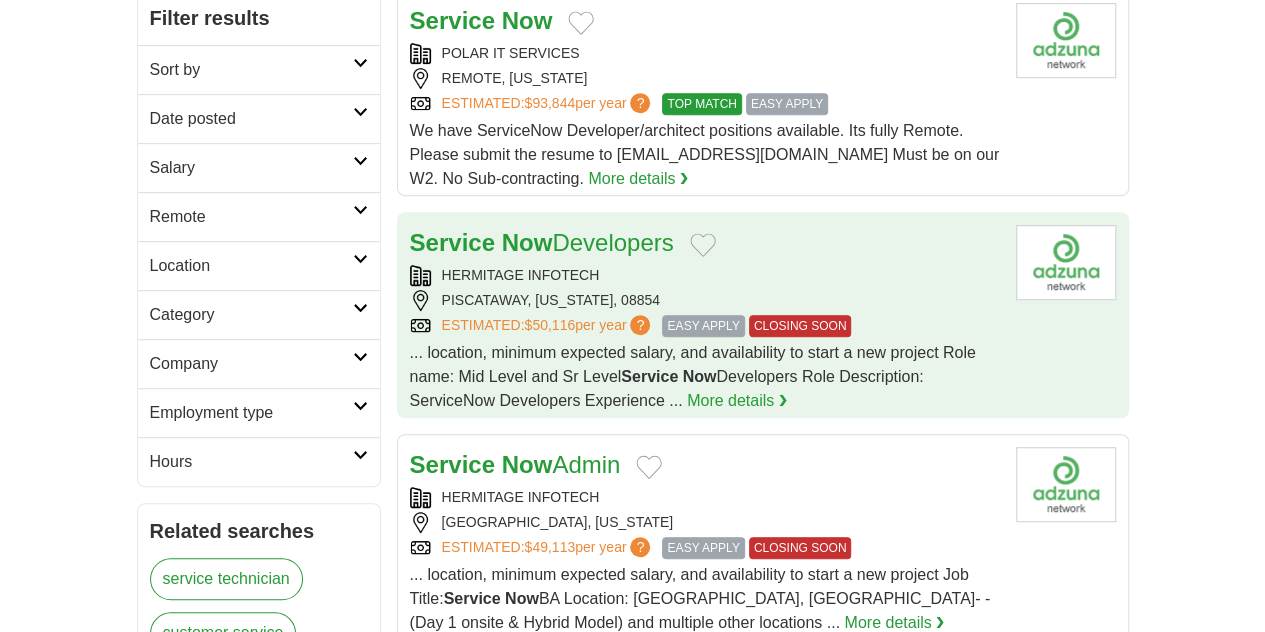 scroll, scrollTop: 416, scrollLeft: 0, axis: vertical 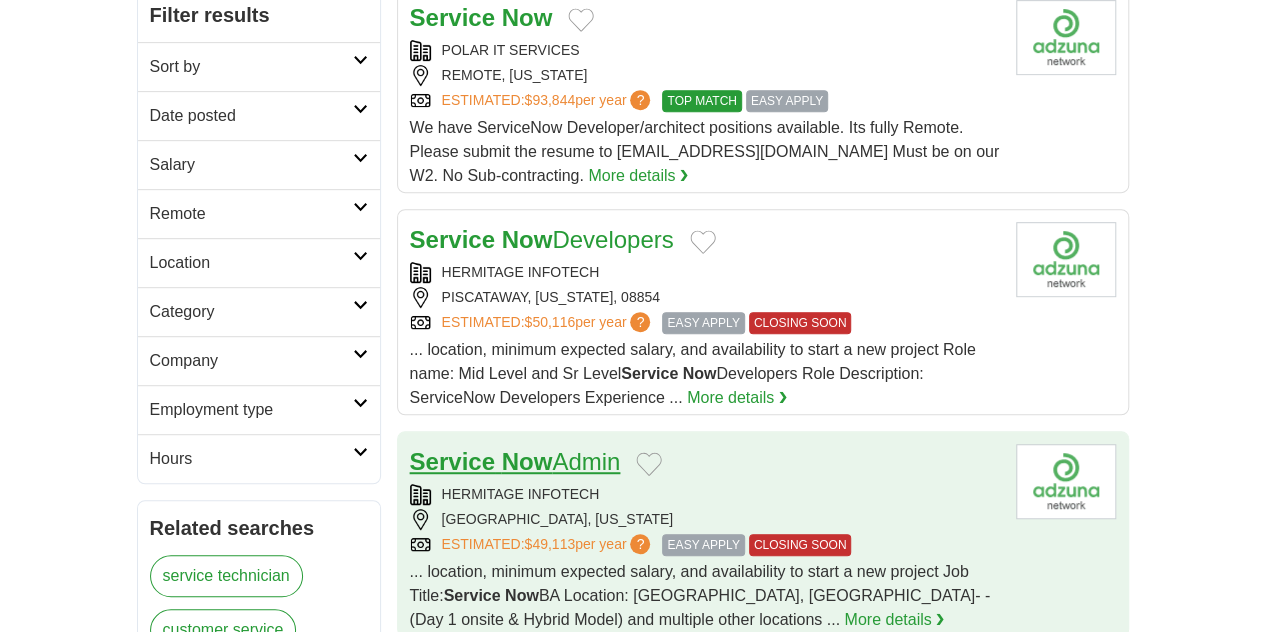click on "Now" at bounding box center (527, 461) 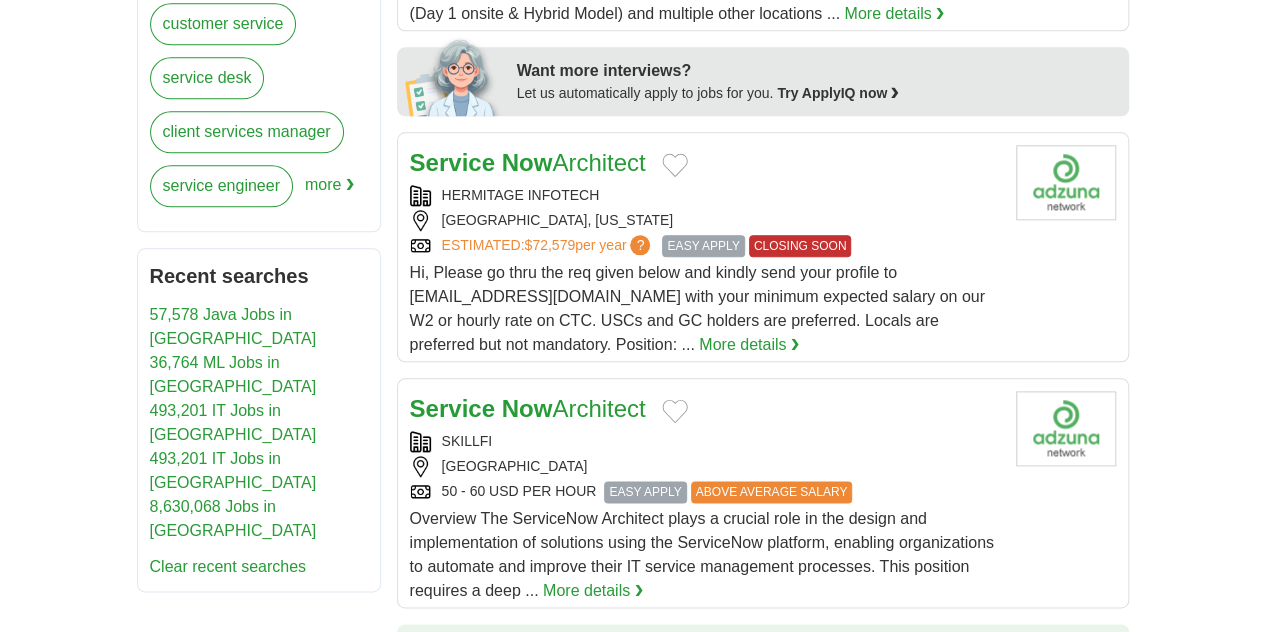 scroll, scrollTop: 1036, scrollLeft: 0, axis: vertical 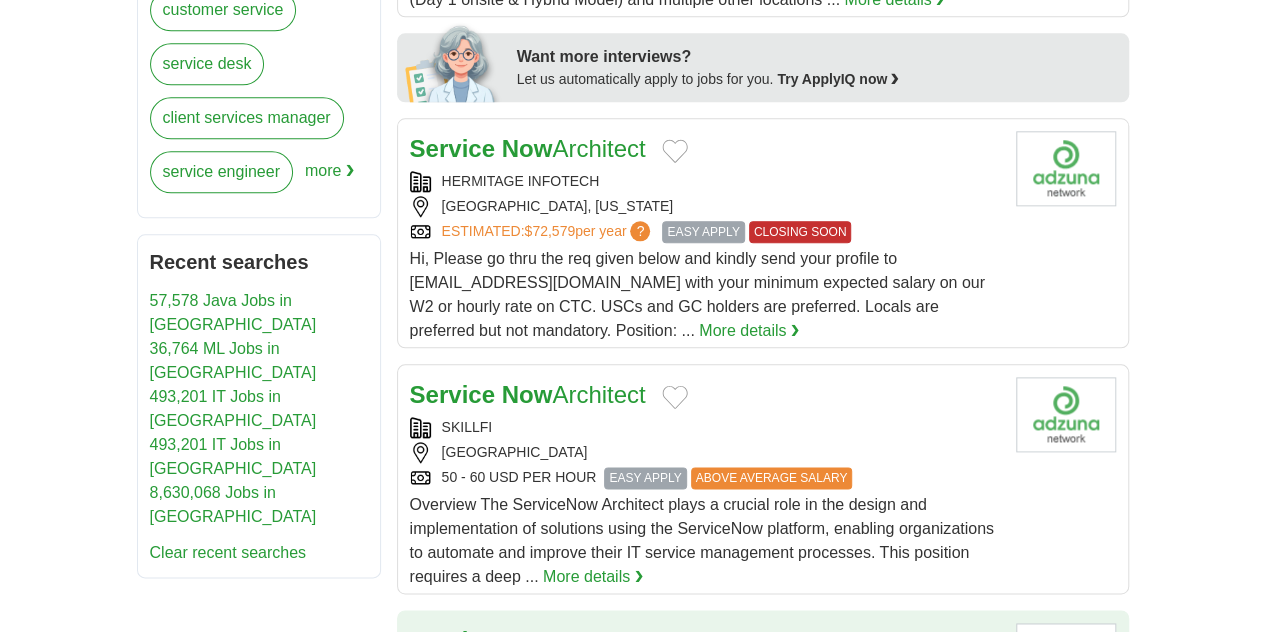 click on "Now" at bounding box center (527, 640) 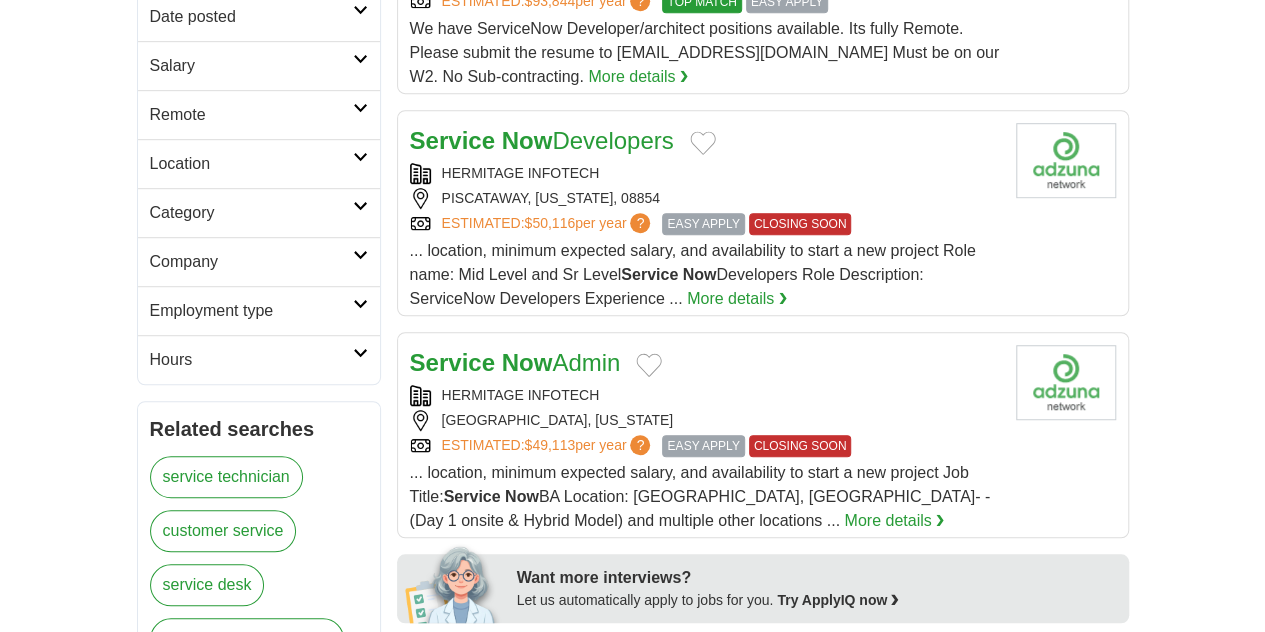 scroll, scrollTop: 0, scrollLeft: 0, axis: both 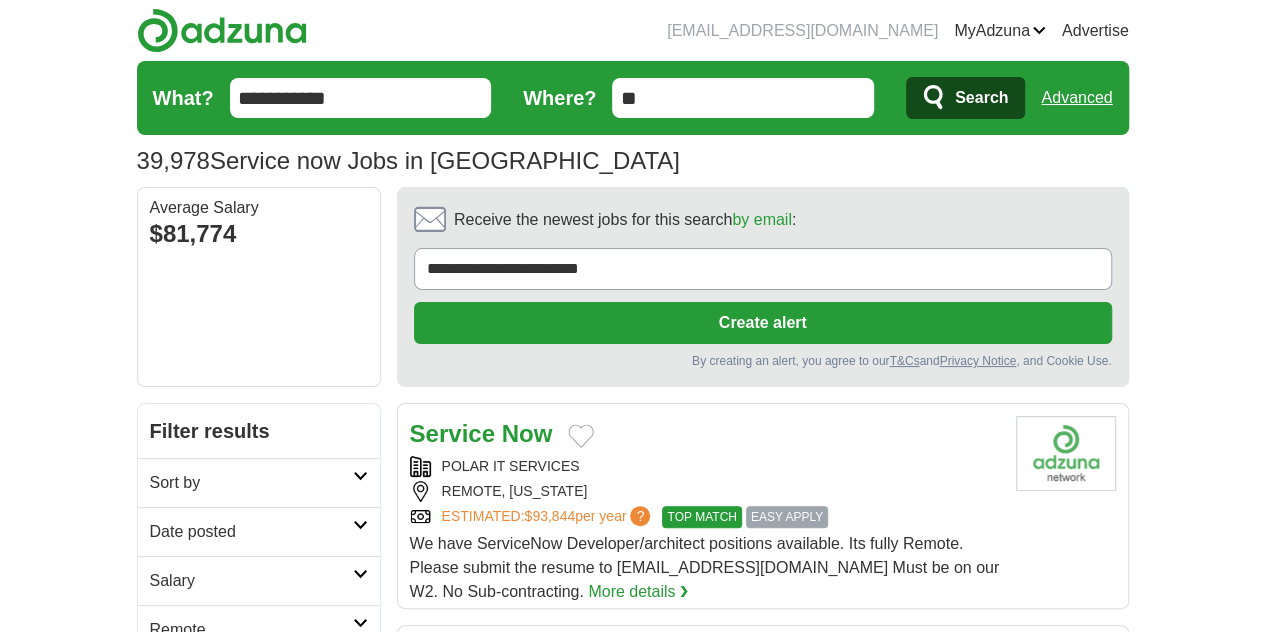 drag, startPoint x: 256, startPoint y: 99, endPoint x: 0, endPoint y: 51, distance: 260.46112 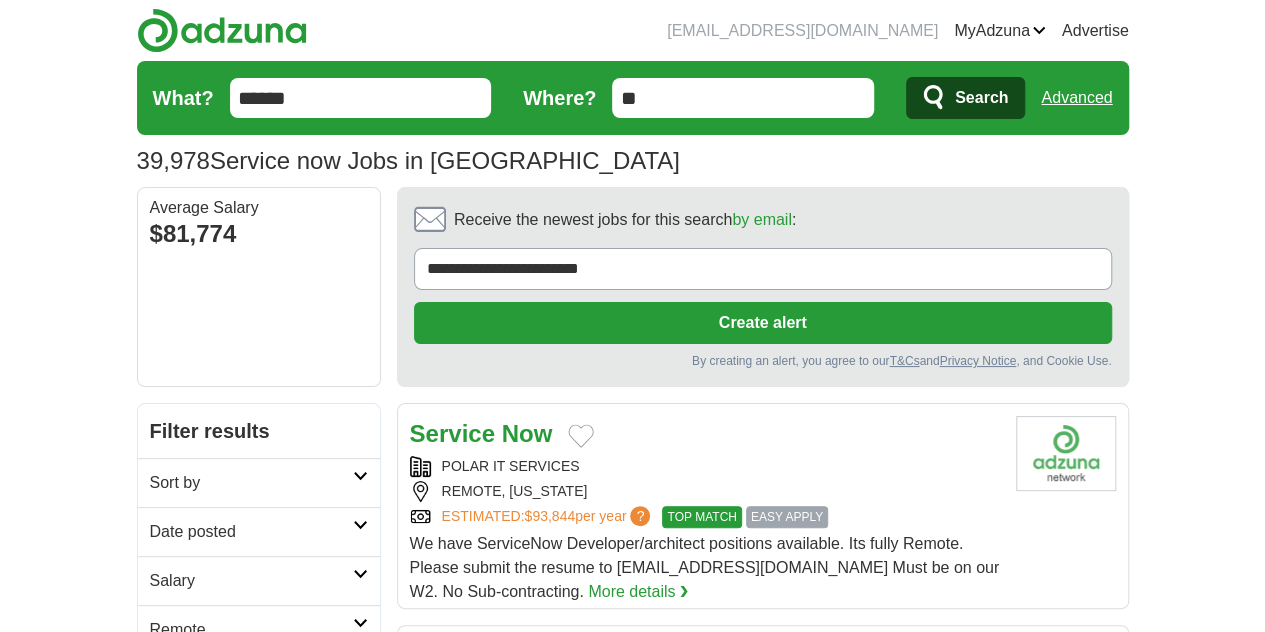 type on "******" 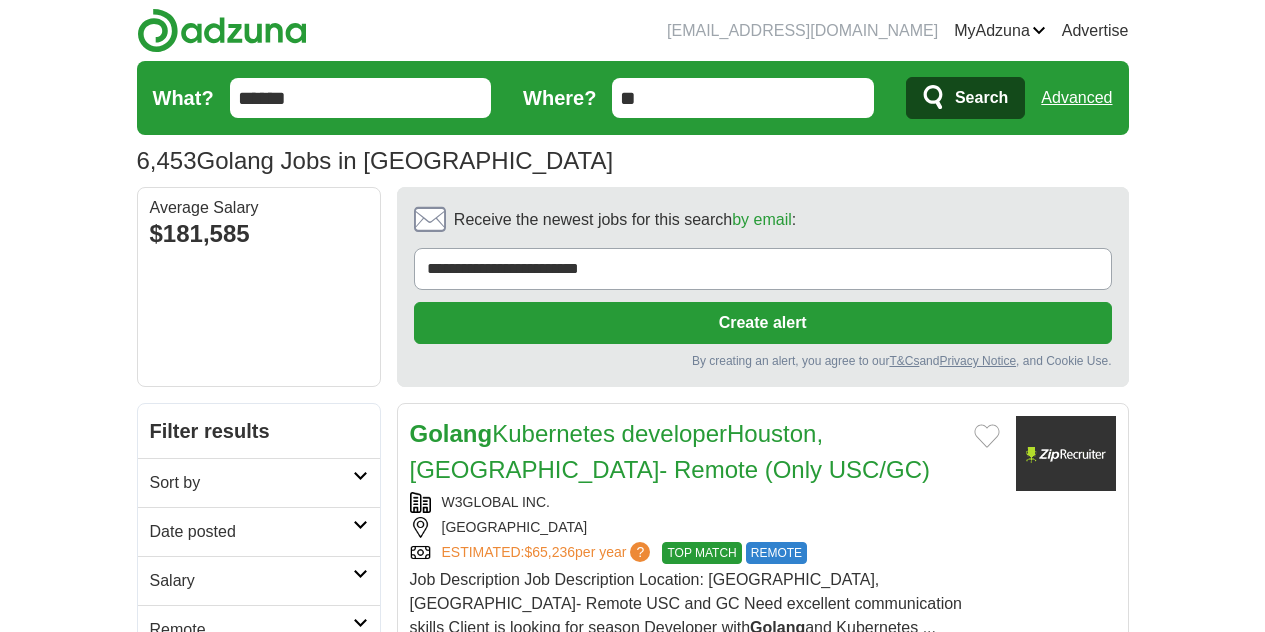 scroll, scrollTop: 168, scrollLeft: 0, axis: vertical 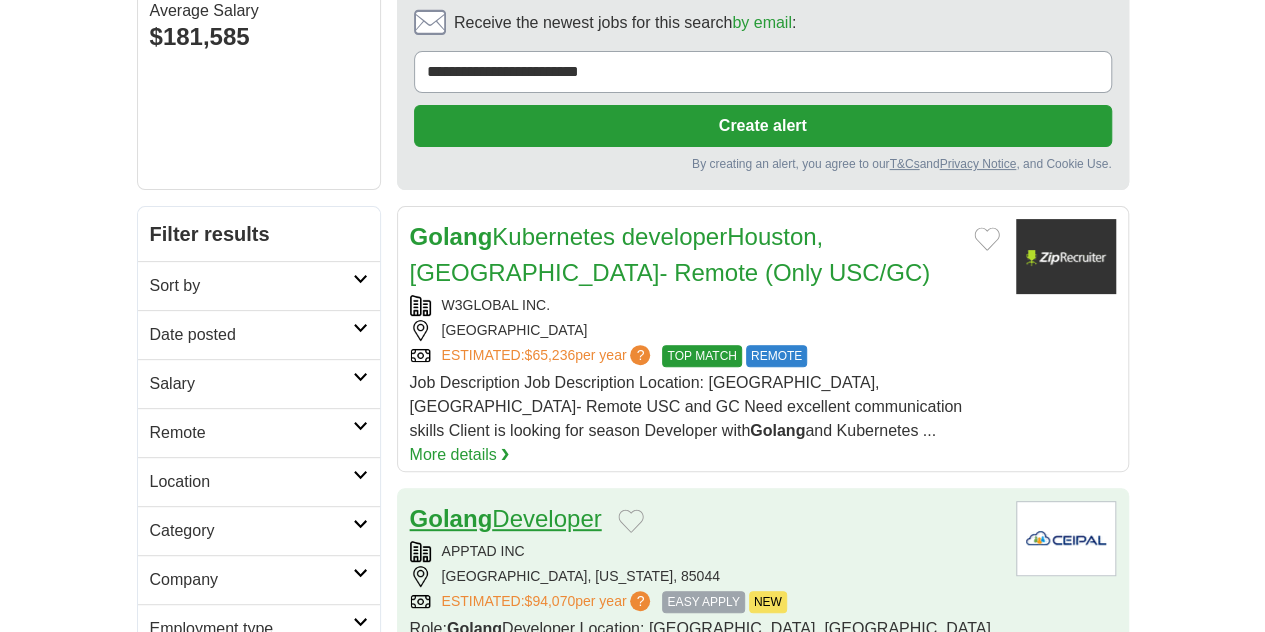 click on "Golang  Developer" at bounding box center (506, 518) 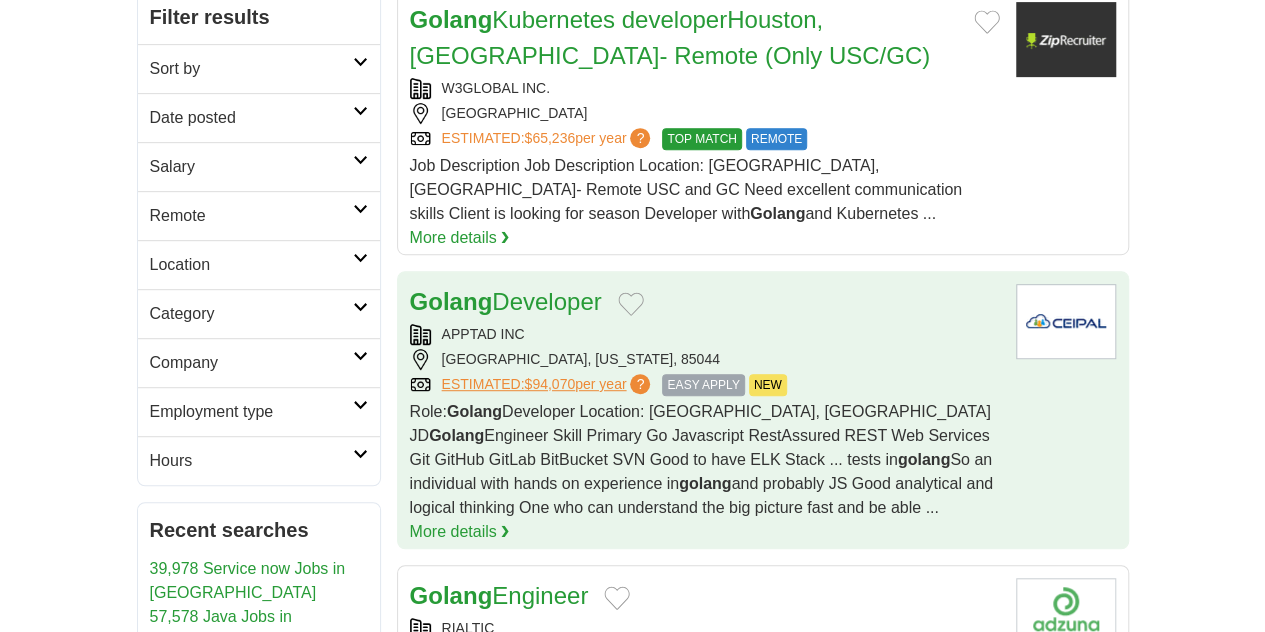scroll, scrollTop: 483, scrollLeft: 0, axis: vertical 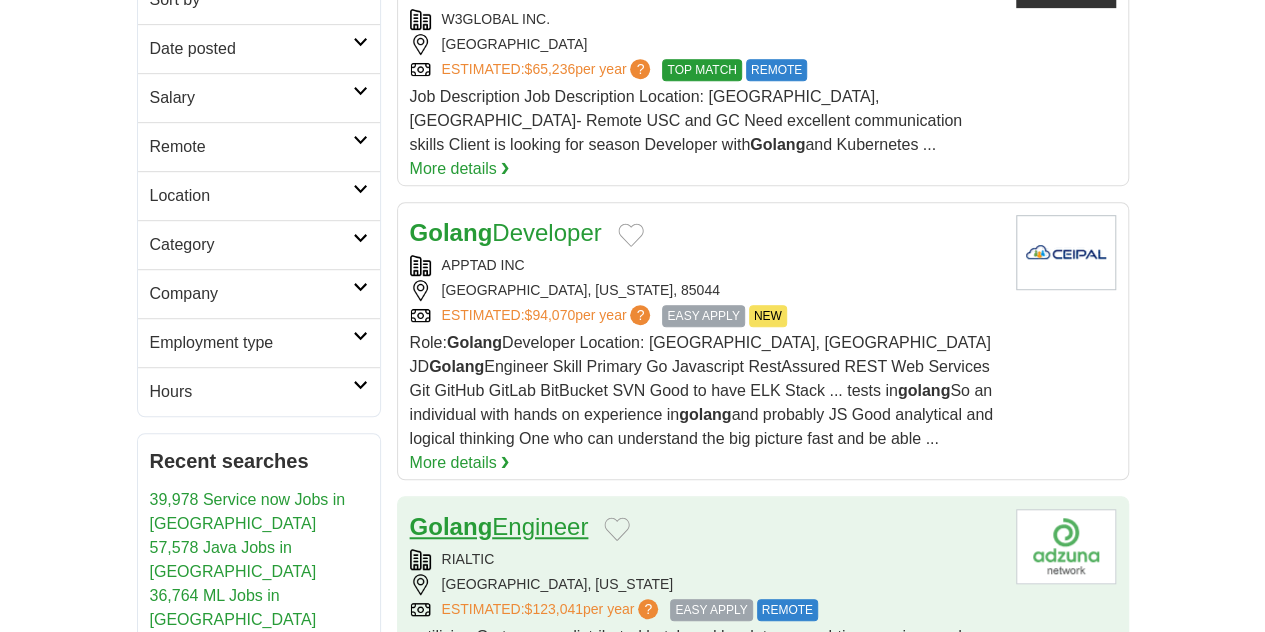 click on "Golang  Engineer" at bounding box center (499, 526) 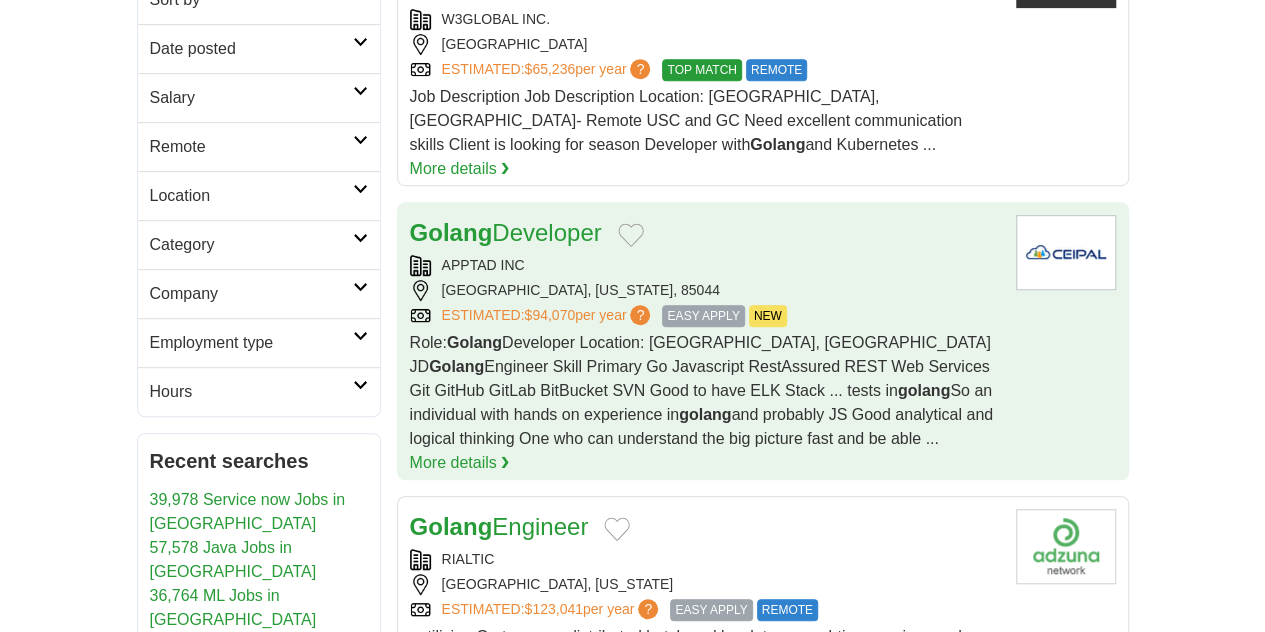 scroll, scrollTop: 0, scrollLeft: 0, axis: both 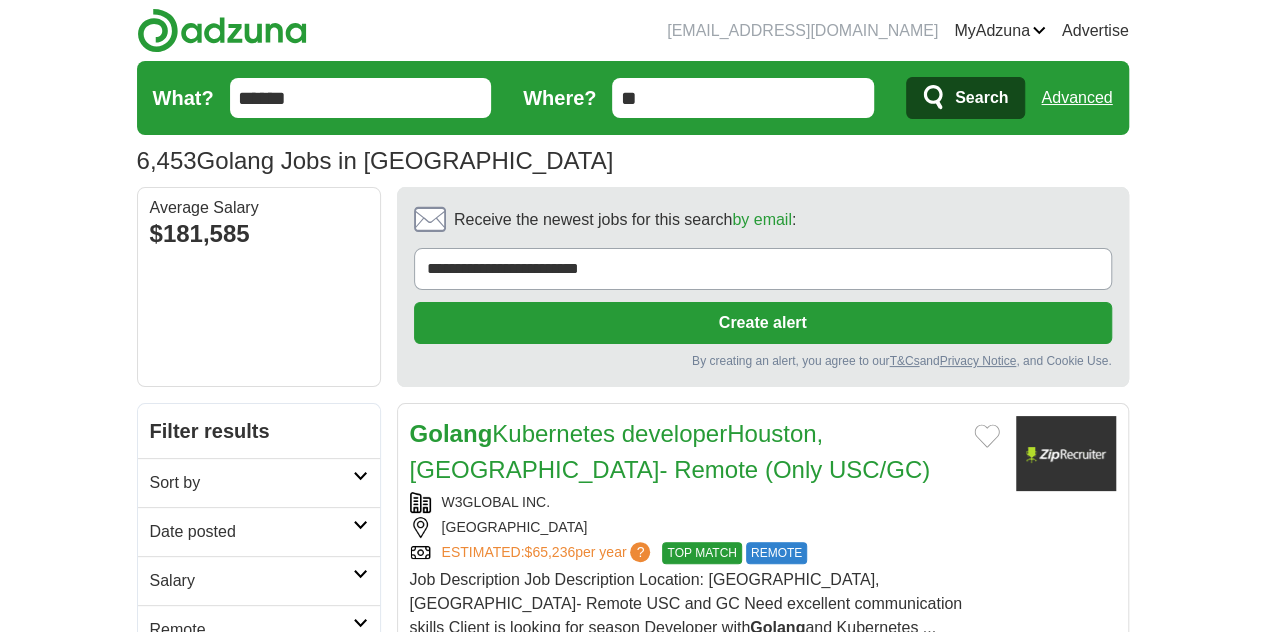drag, startPoint x: 202, startPoint y: 105, endPoint x: 0, endPoint y: 101, distance: 202.0396 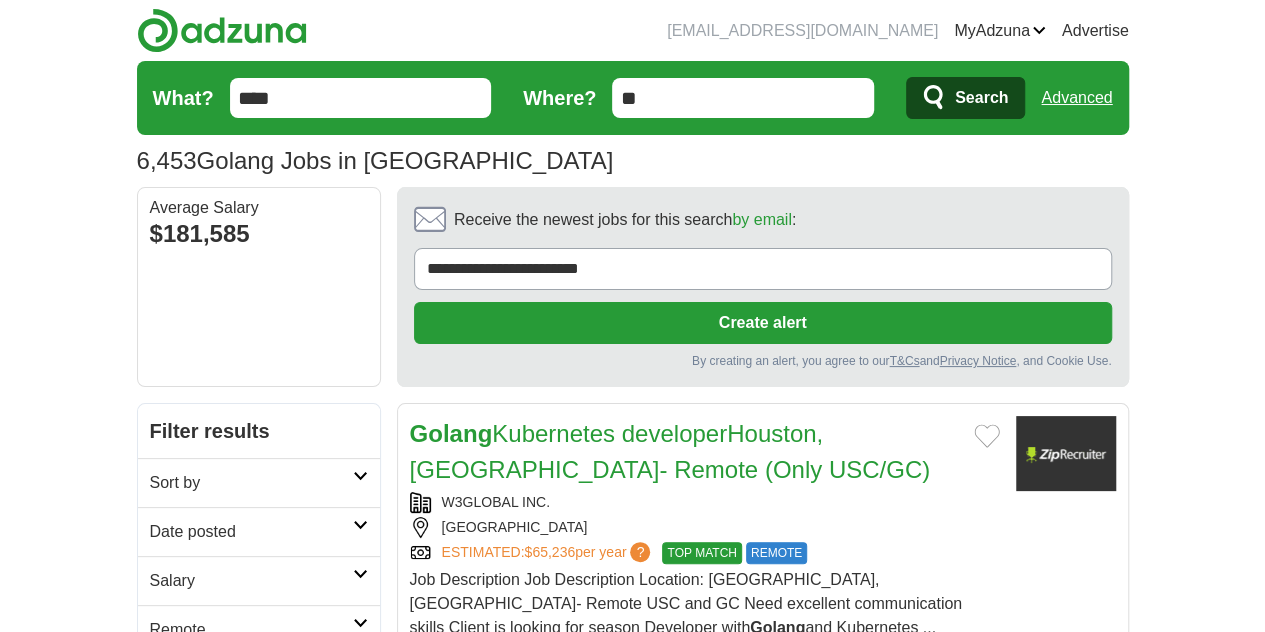 type on "****" 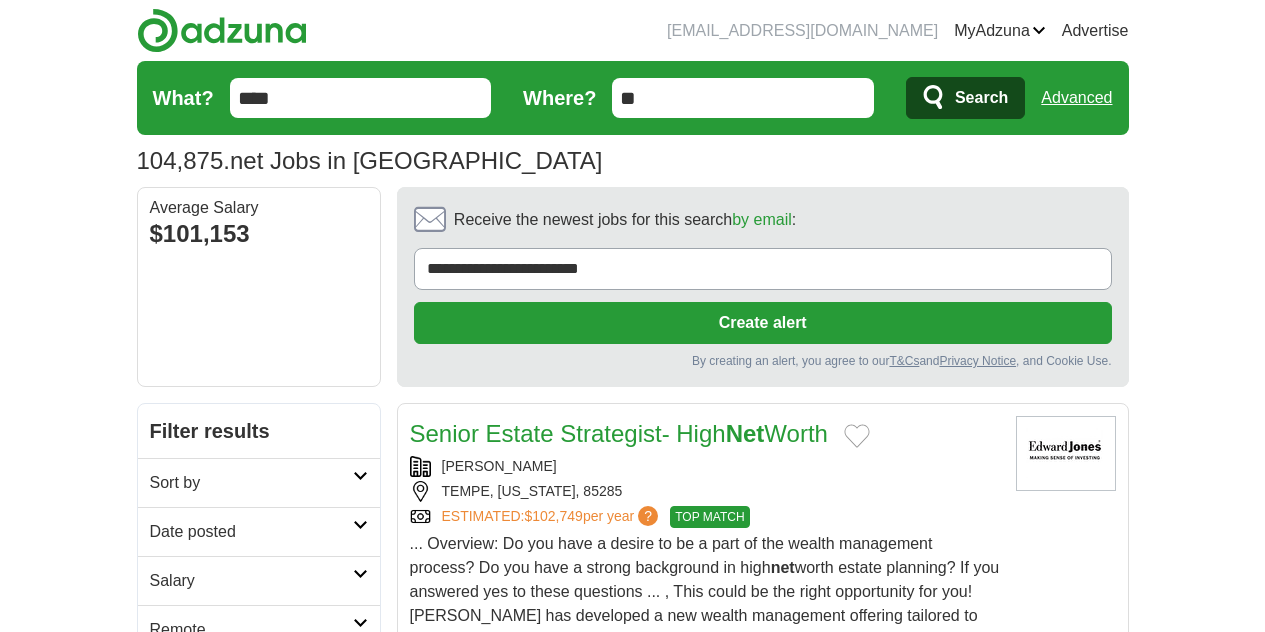scroll, scrollTop: 0, scrollLeft: 0, axis: both 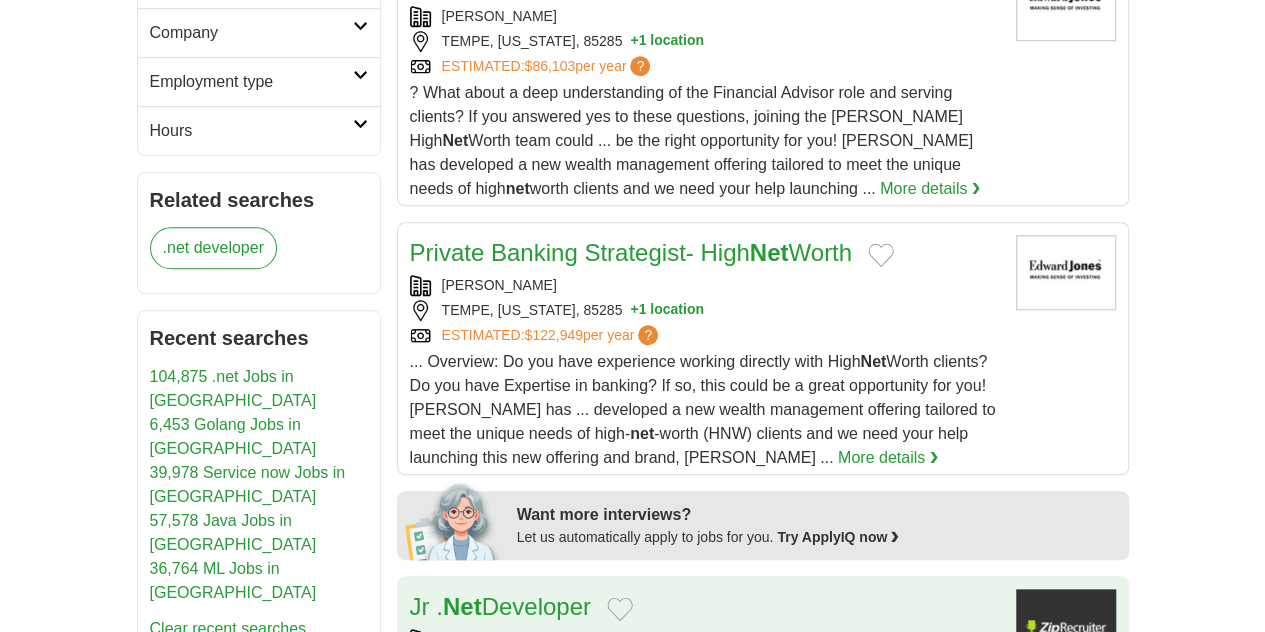 click on "Jr . Net  Developer" at bounding box center (500, 607) 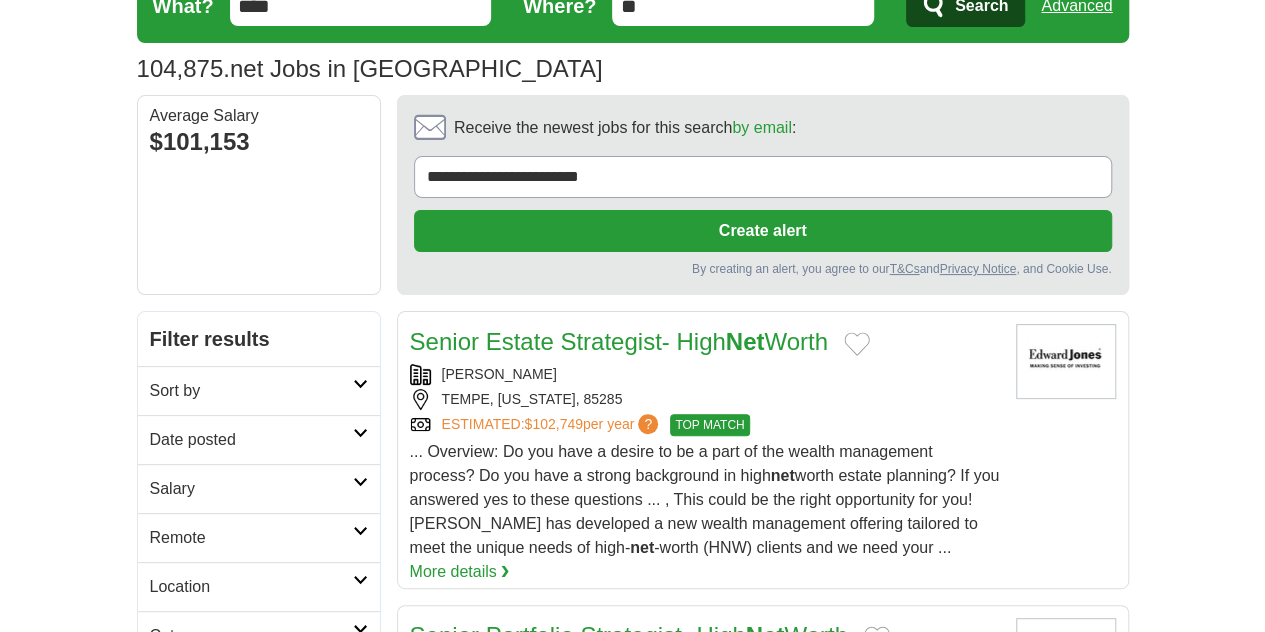 scroll, scrollTop: 0, scrollLeft: 0, axis: both 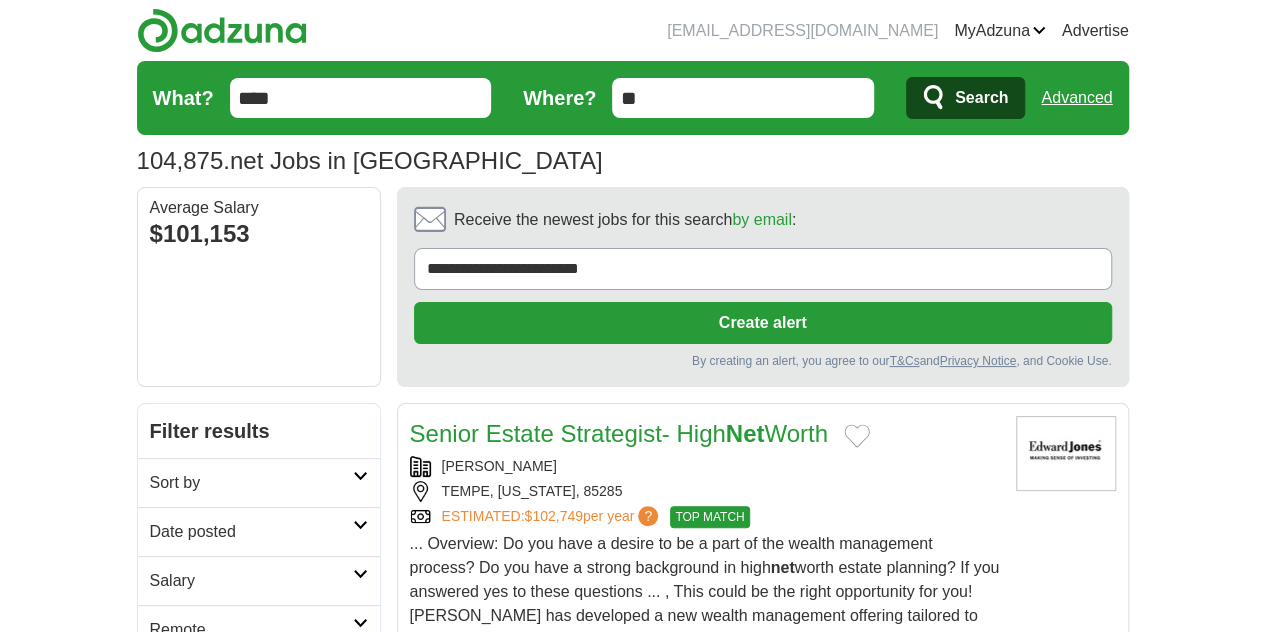 drag, startPoint x: 170, startPoint y: 101, endPoint x: 81, endPoint y: 99, distance: 89.02247 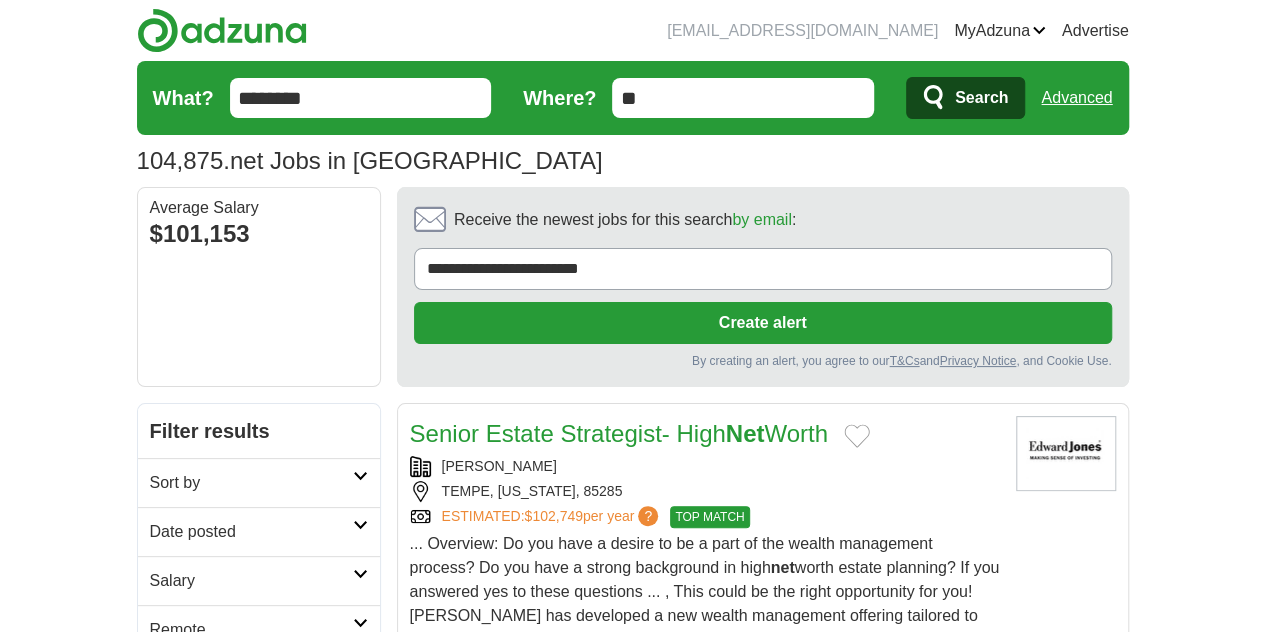 type on "********" 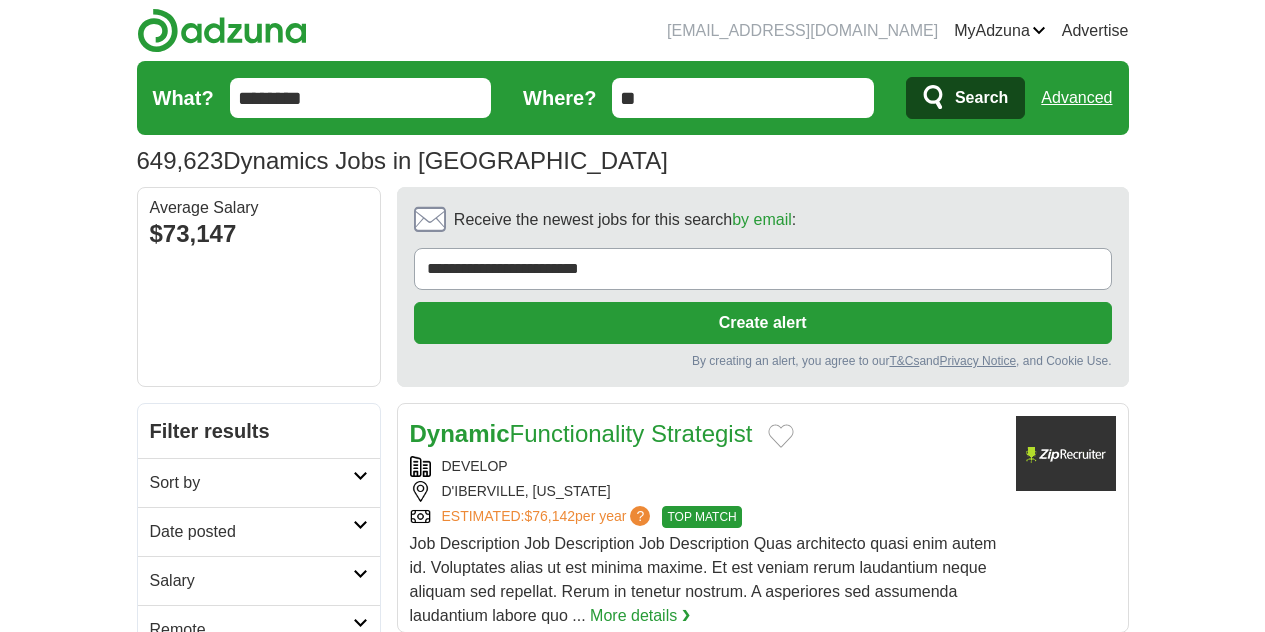 scroll, scrollTop: 0, scrollLeft: 0, axis: both 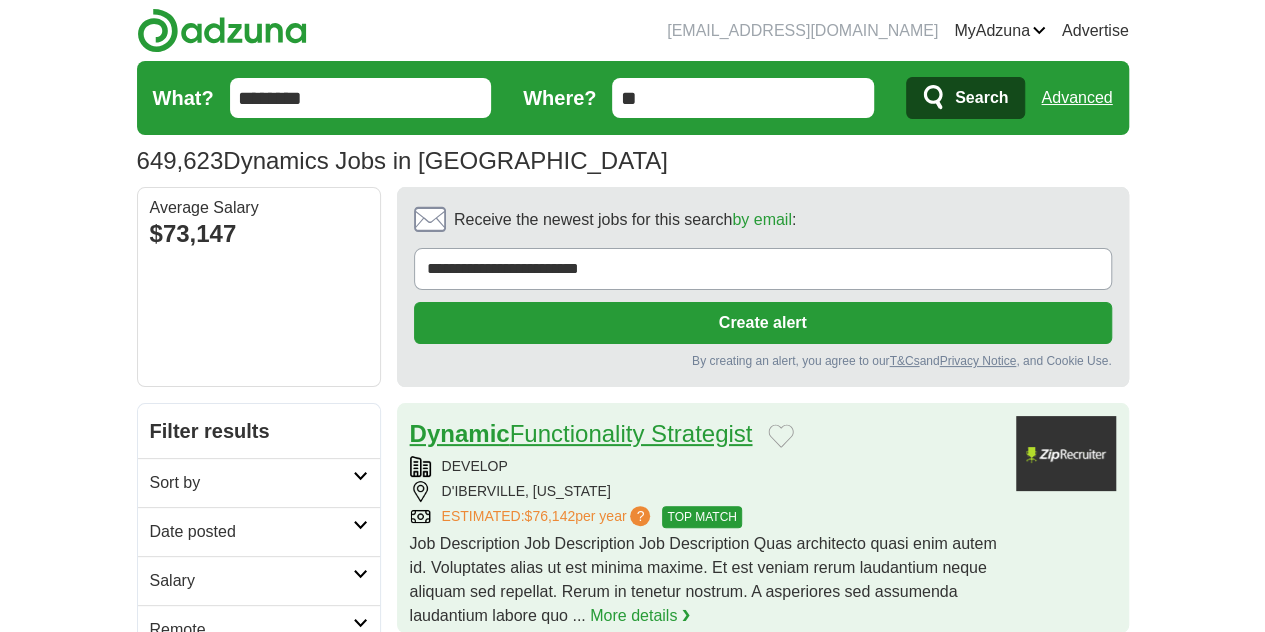 click on "Dynamic  Functionality Strategist" at bounding box center [581, 433] 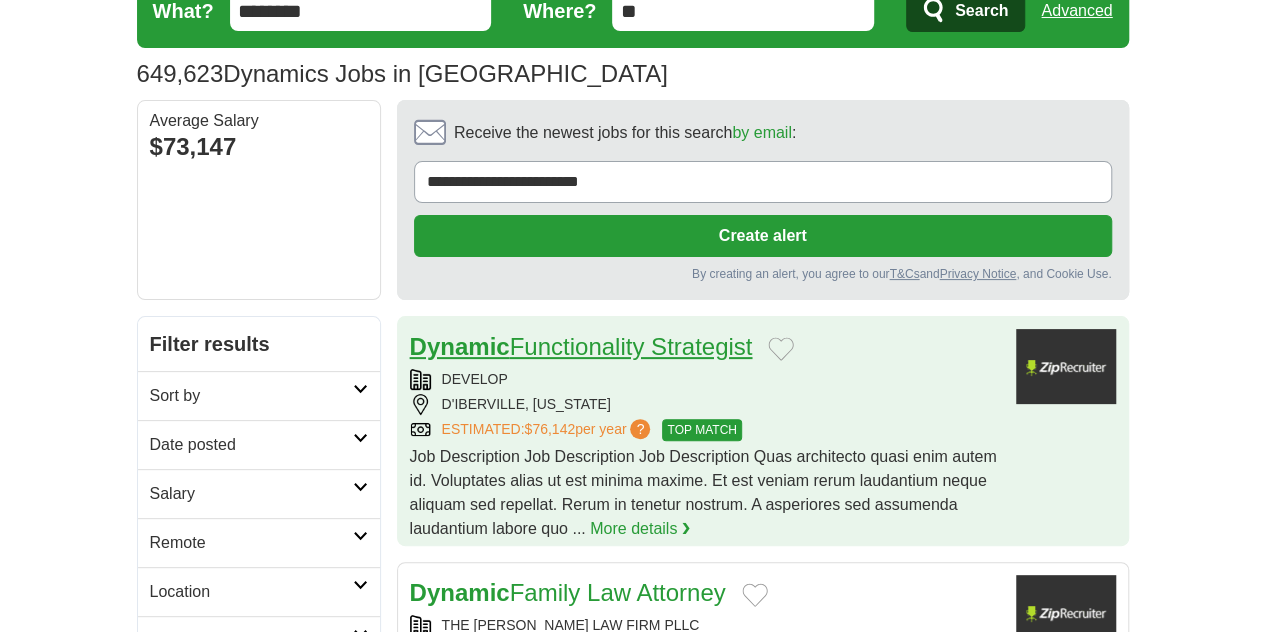 scroll, scrollTop: 0, scrollLeft: 0, axis: both 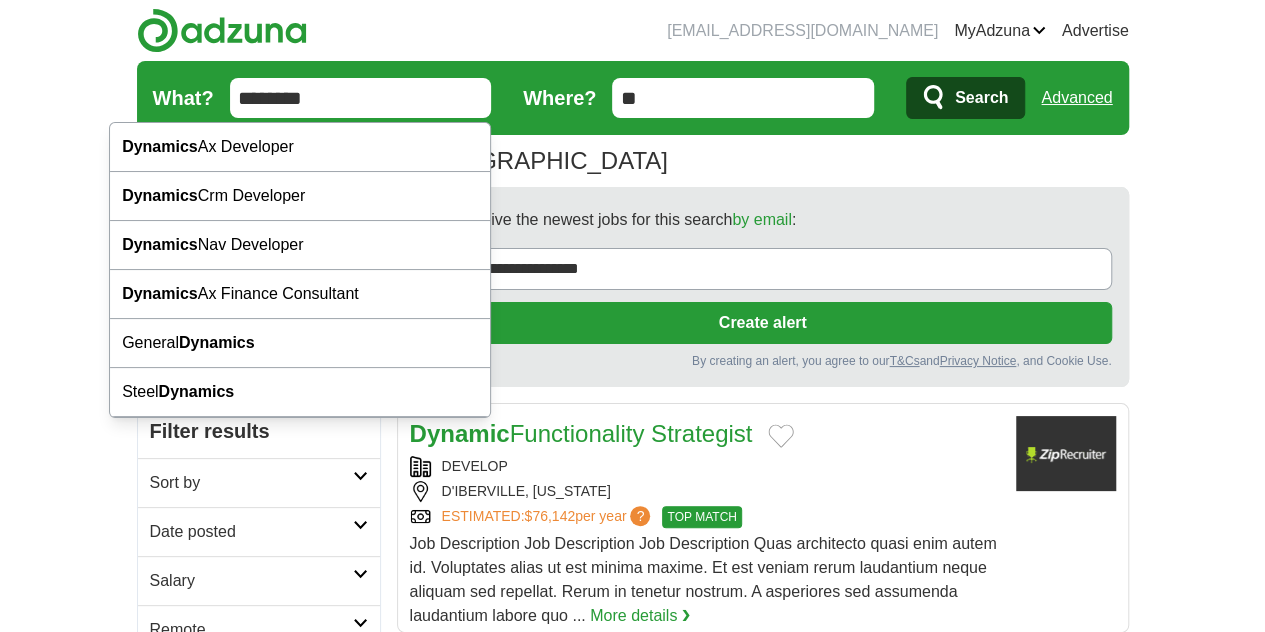 drag, startPoint x: 216, startPoint y: 97, endPoint x: 0, endPoint y: 69, distance: 217.80725 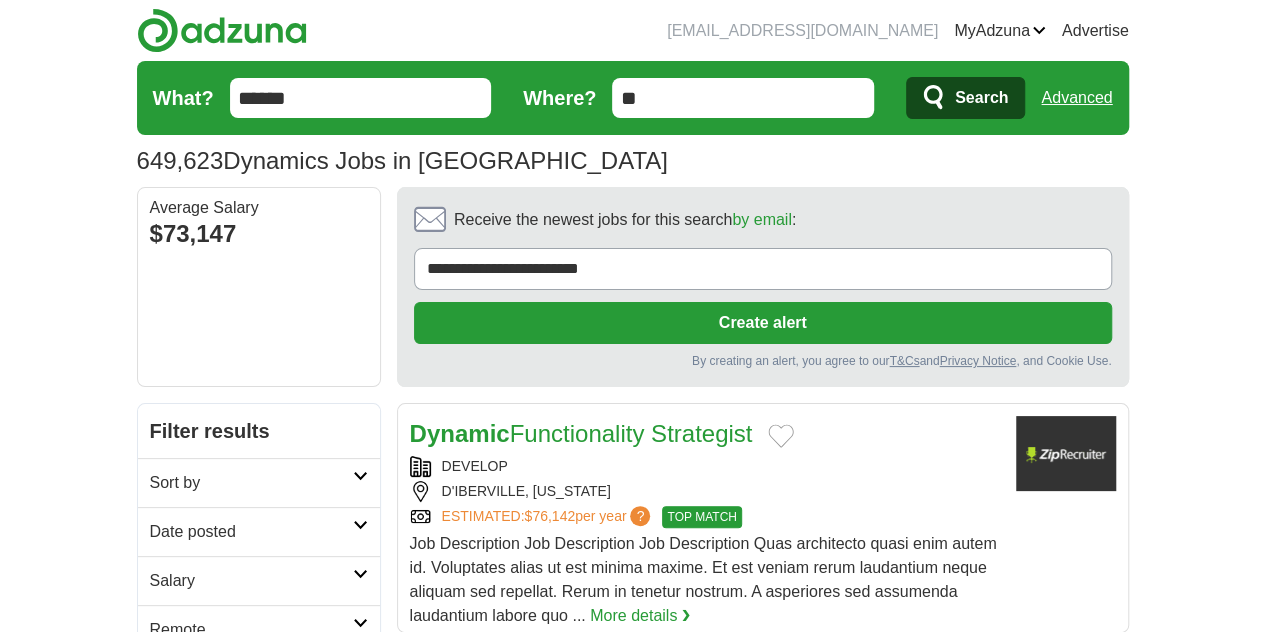 type on "******" 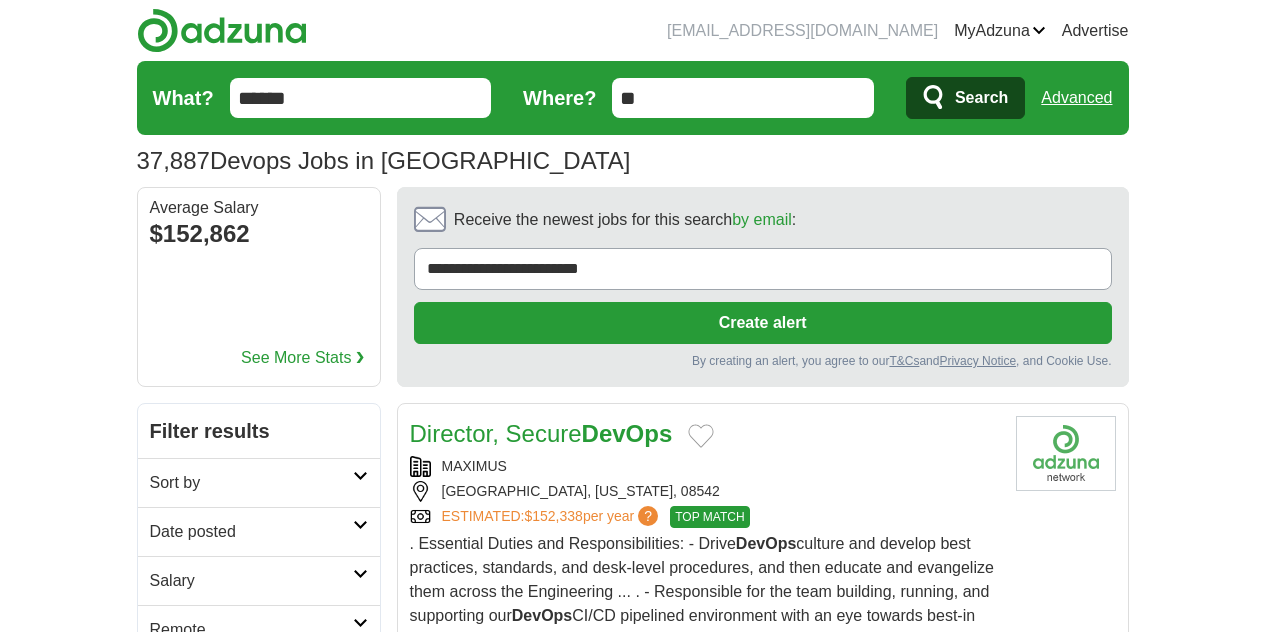 scroll, scrollTop: 0, scrollLeft: 0, axis: both 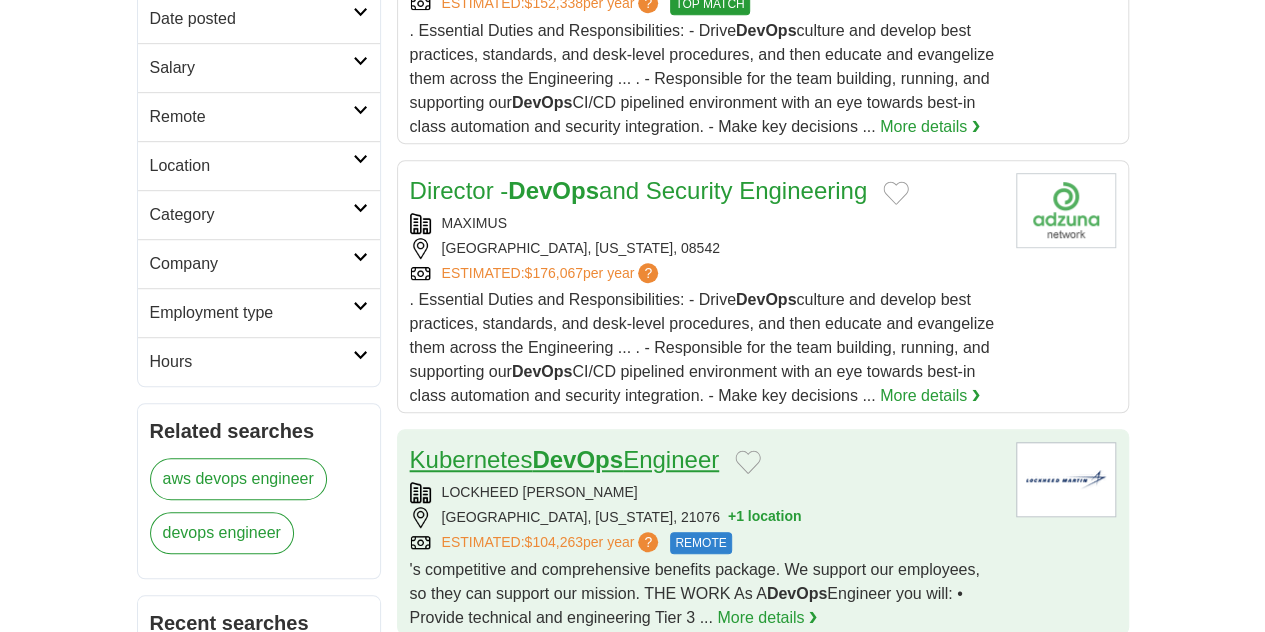 click on "DevOps" at bounding box center [577, 459] 